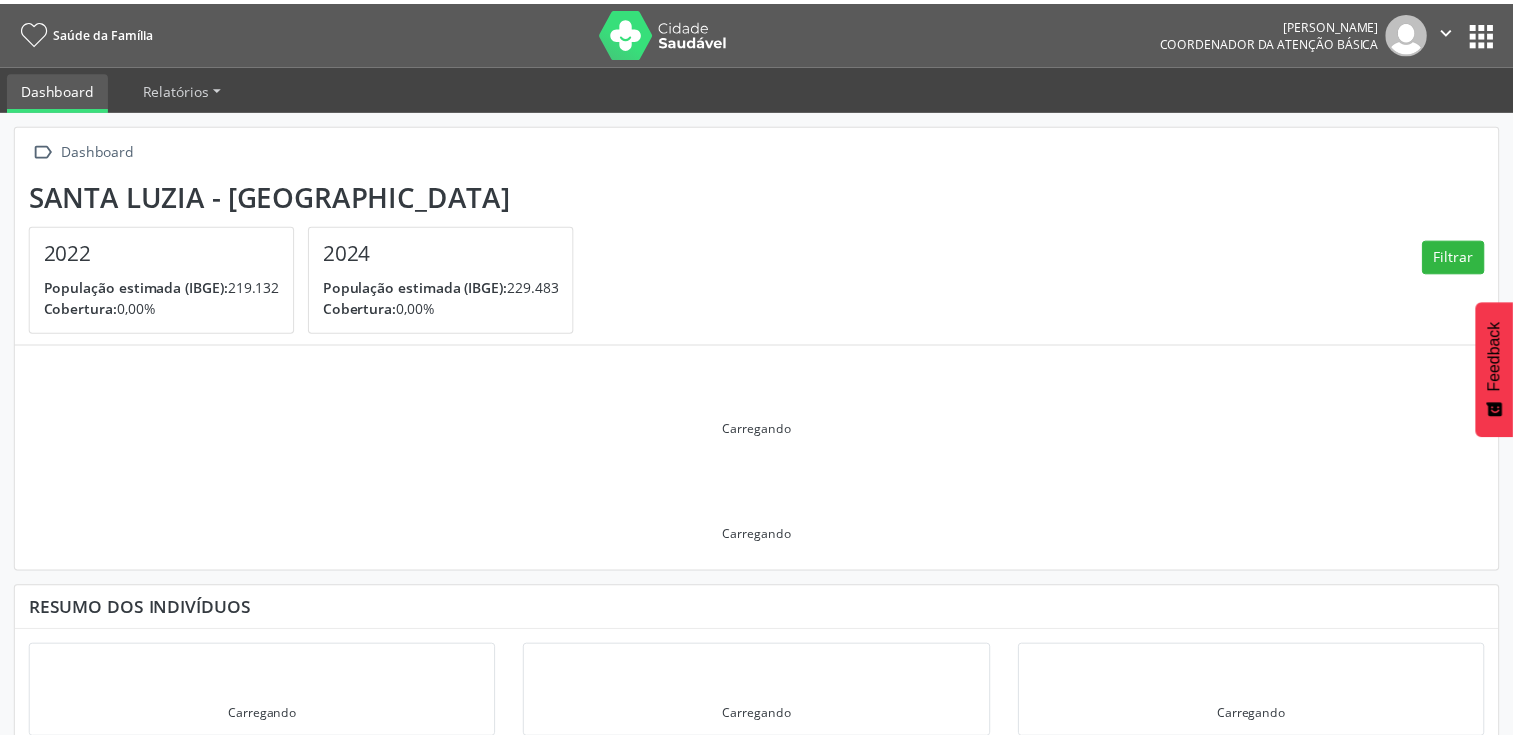 scroll, scrollTop: 0, scrollLeft: 0, axis: both 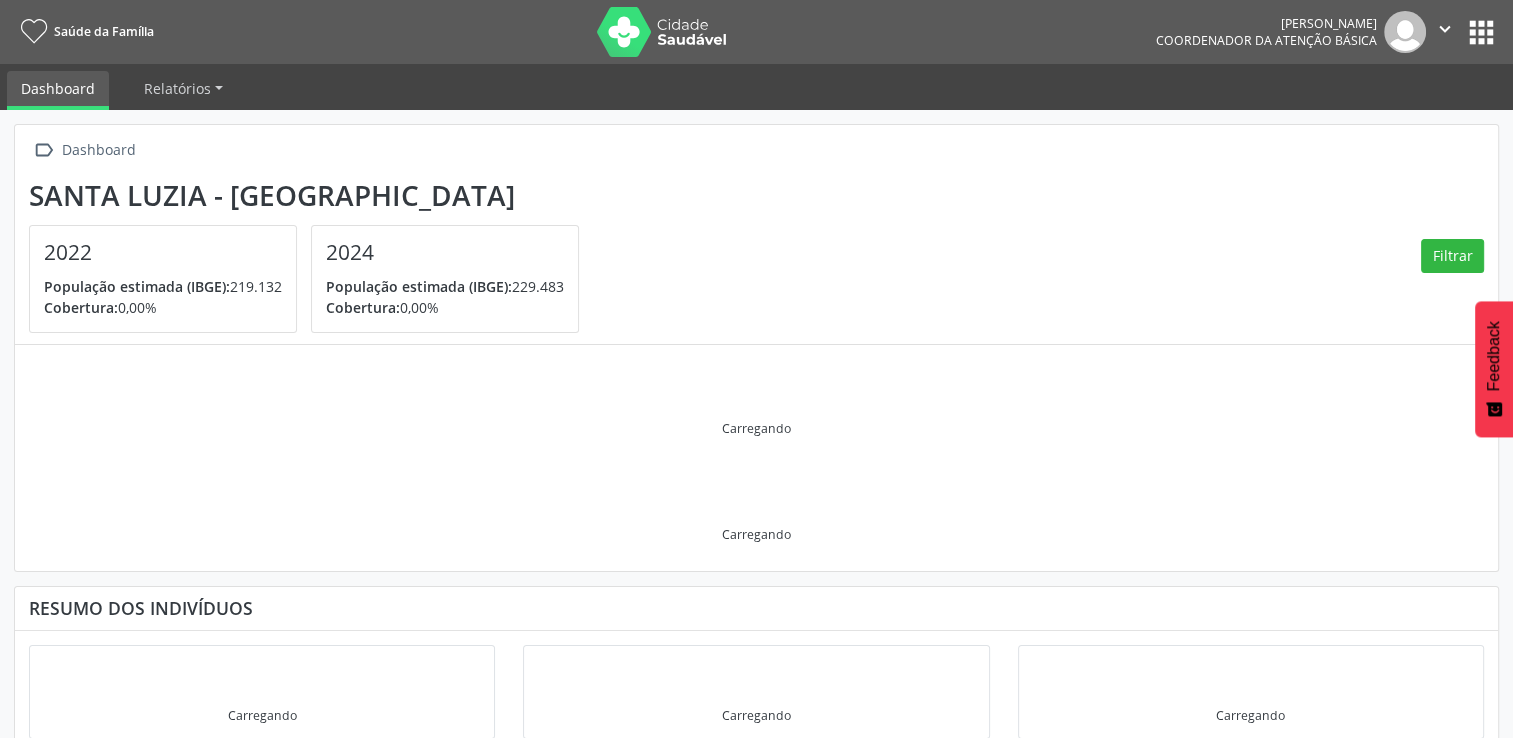 click on "apps" at bounding box center [1481, 32] 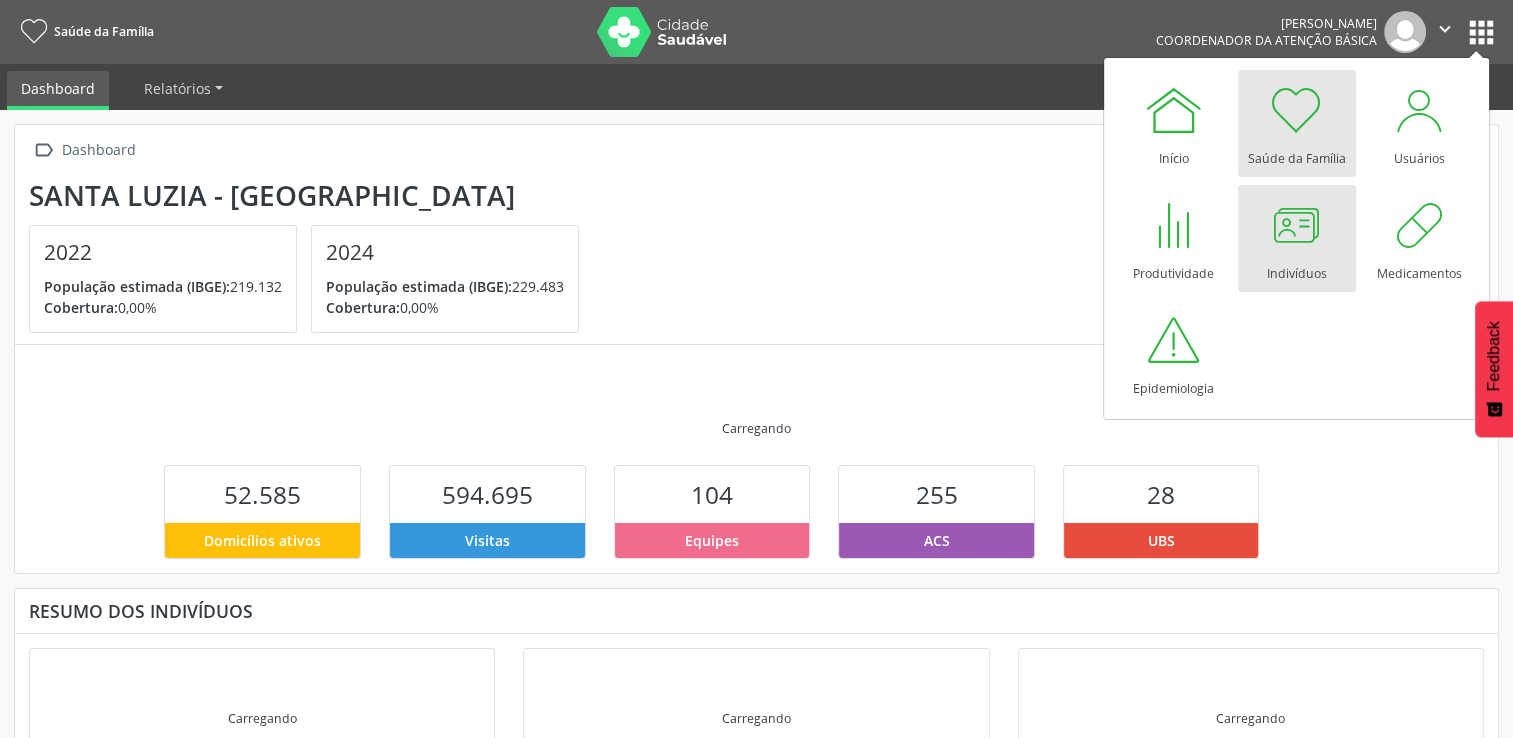 click at bounding box center (1297, 225) 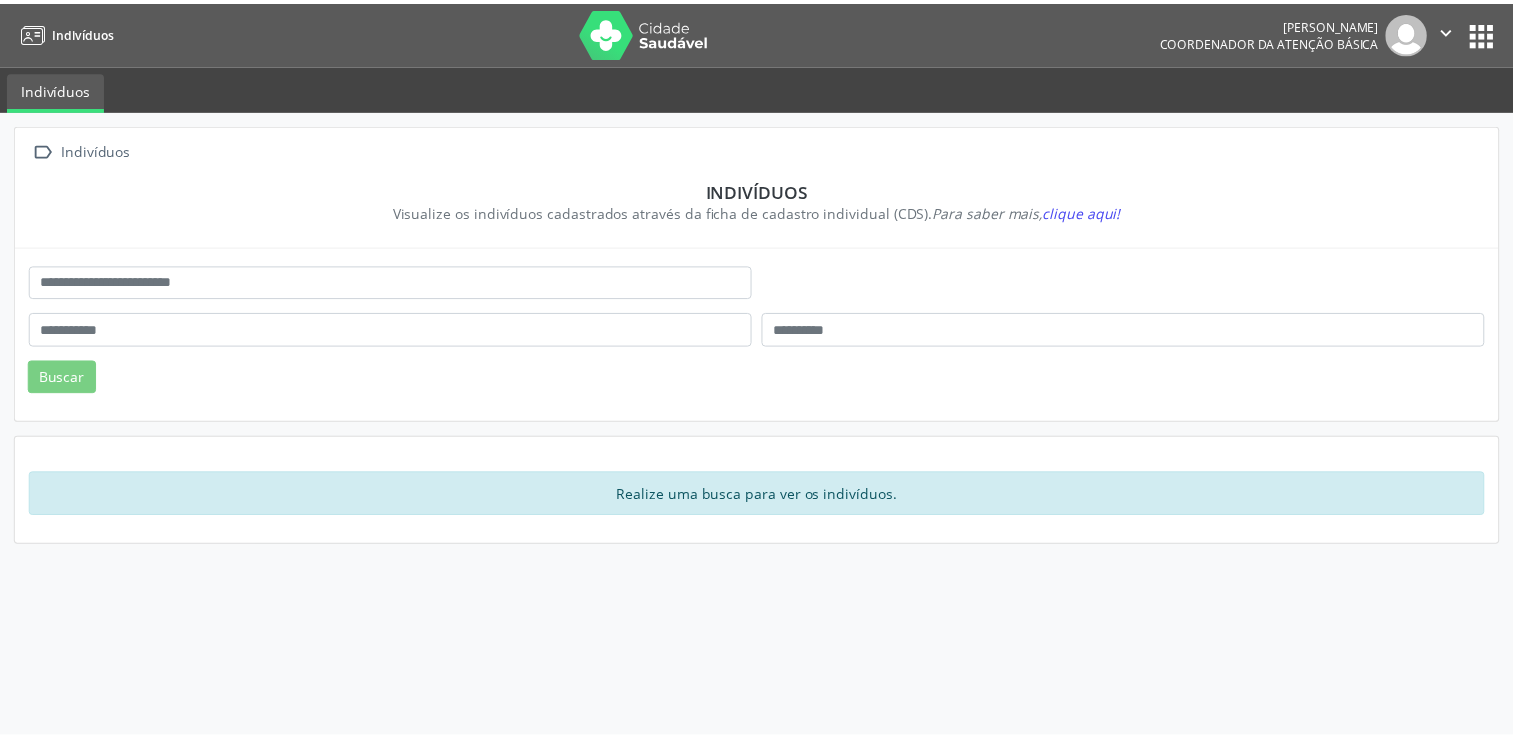 scroll, scrollTop: 0, scrollLeft: 0, axis: both 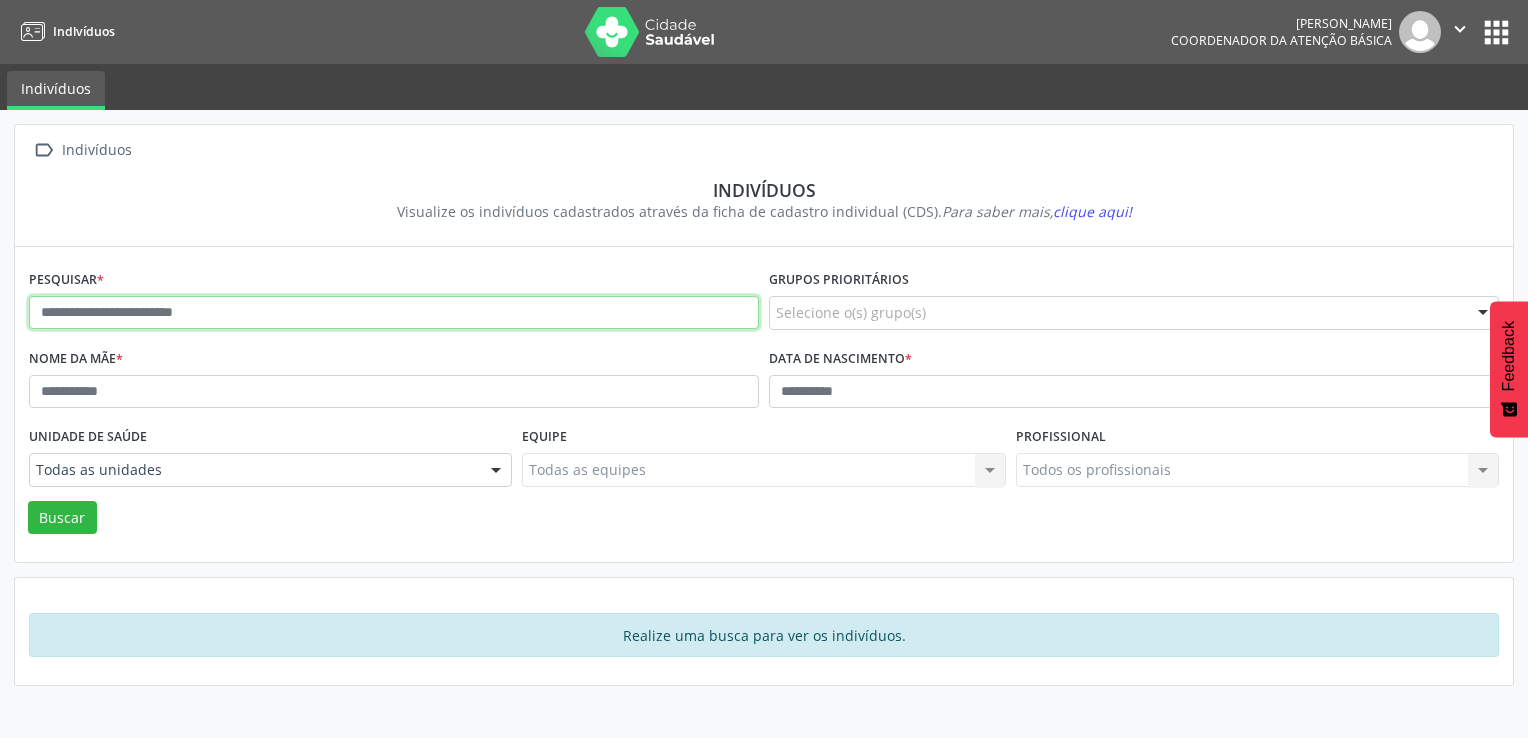 click at bounding box center [394, 313] 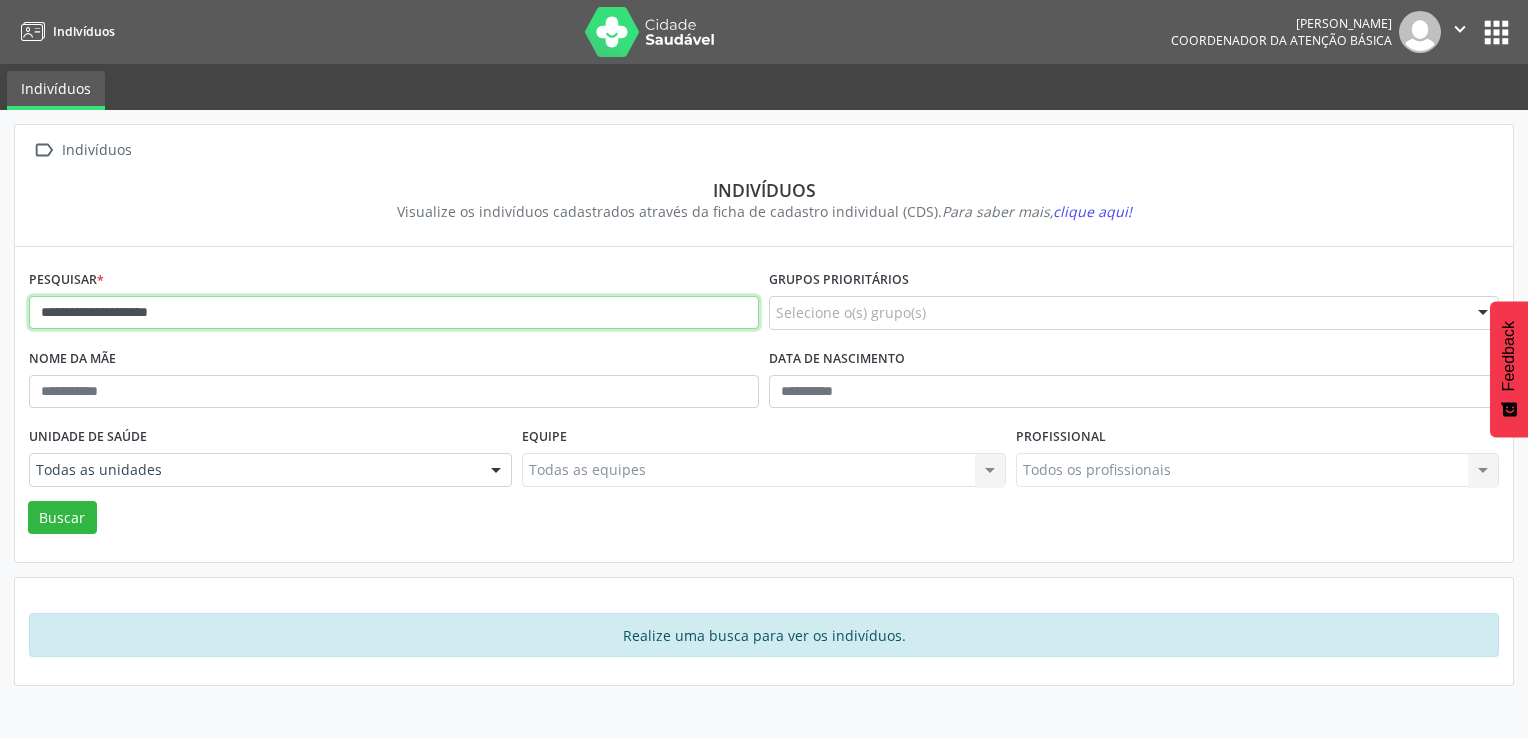 click on "Buscar" at bounding box center (62, 518) 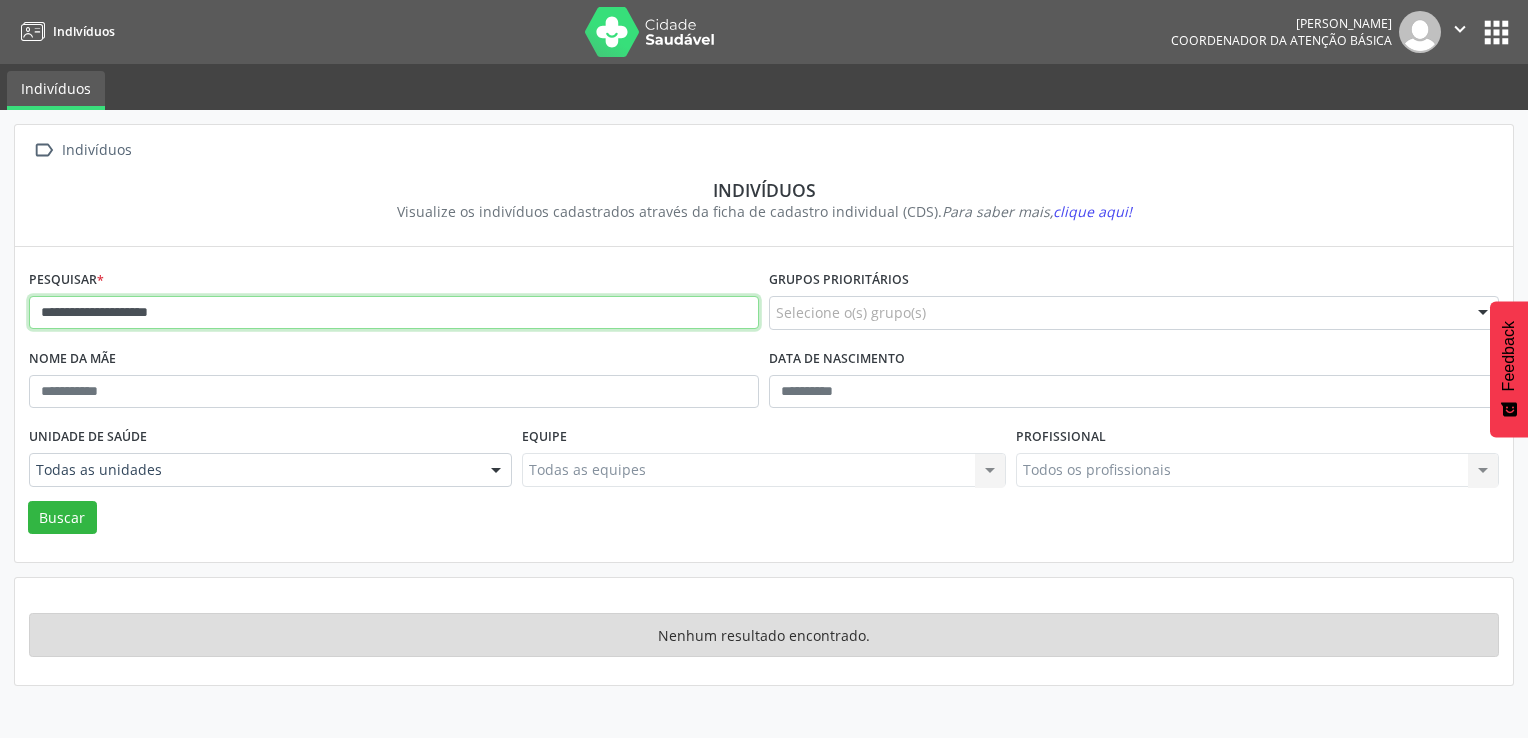 click on "**********" at bounding box center [394, 313] 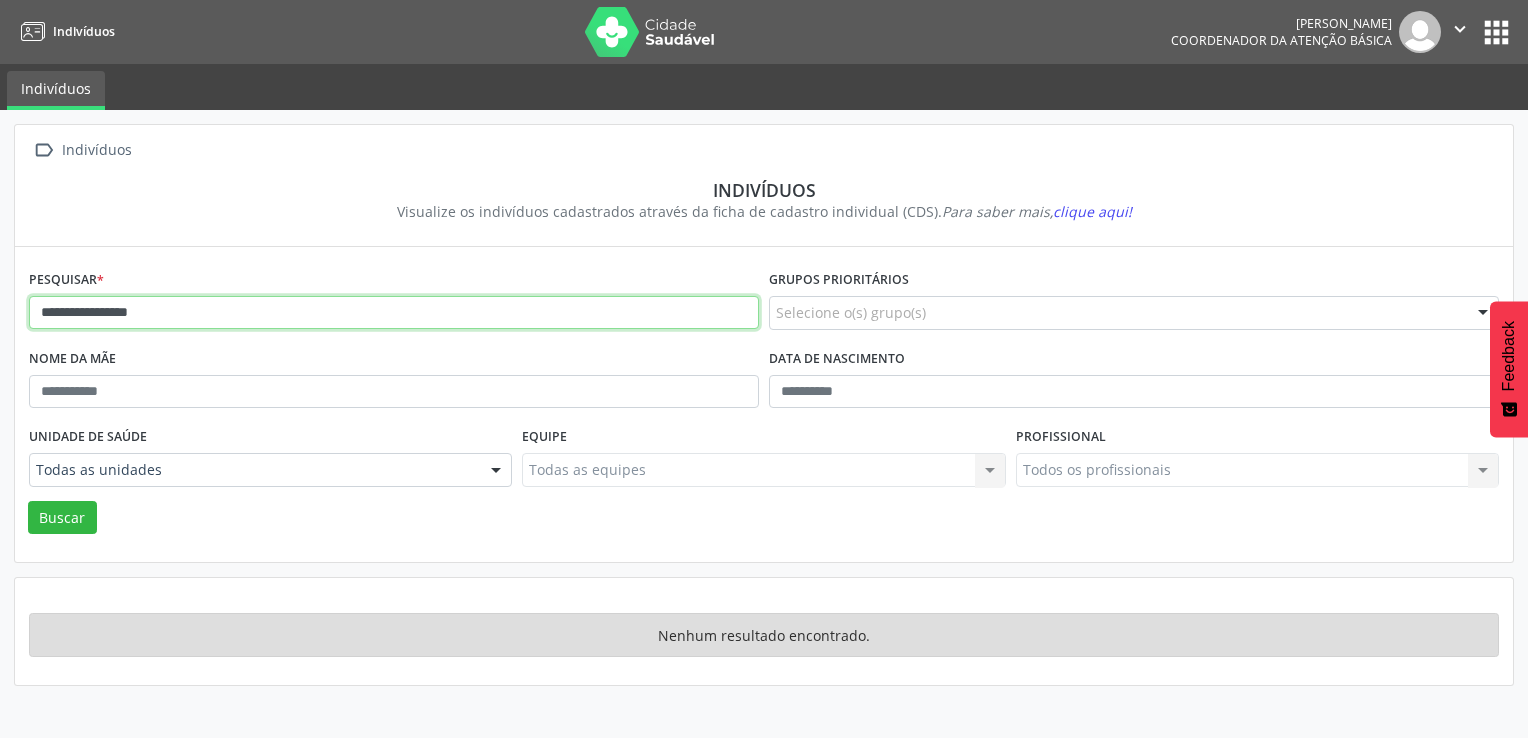 type on "**********" 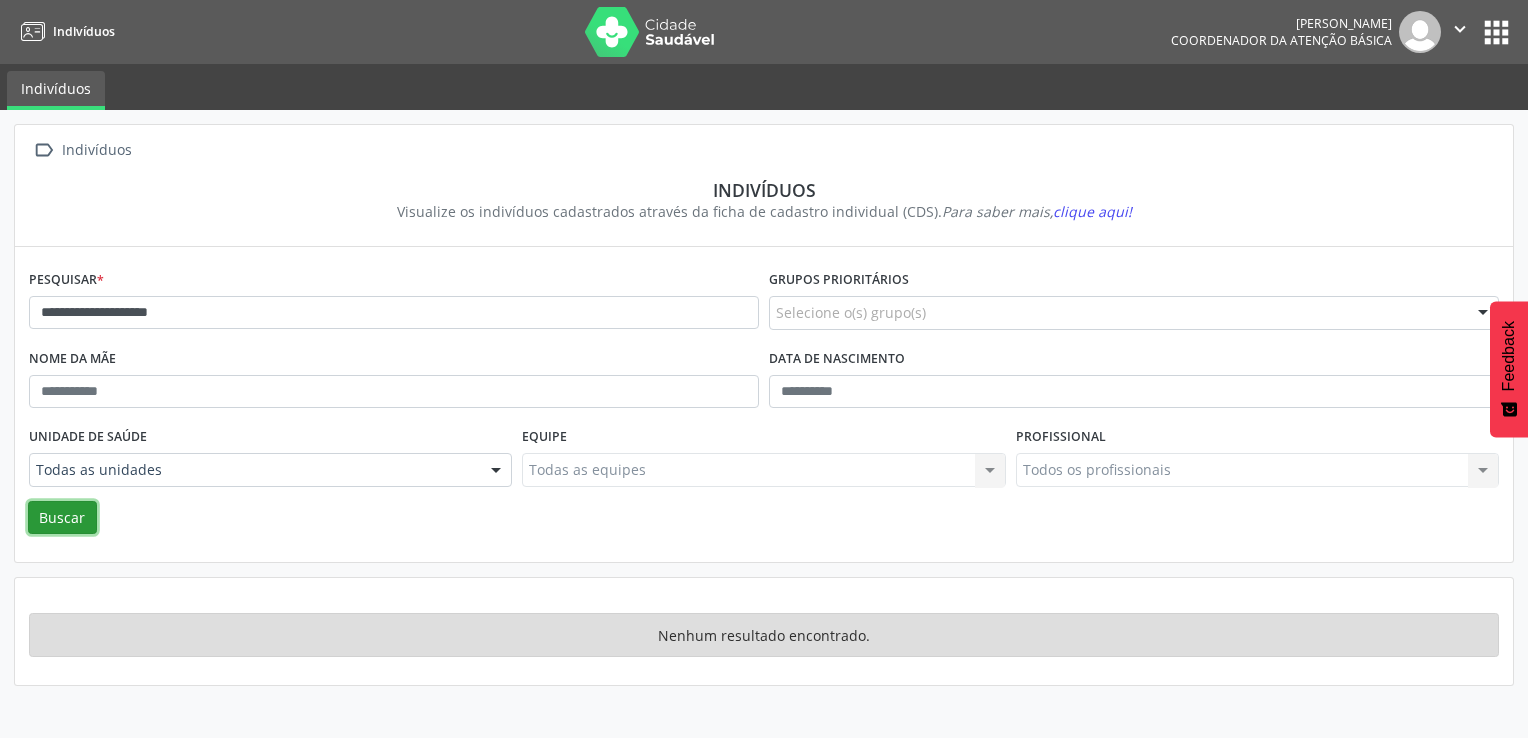 click on "Buscar" at bounding box center (62, 518) 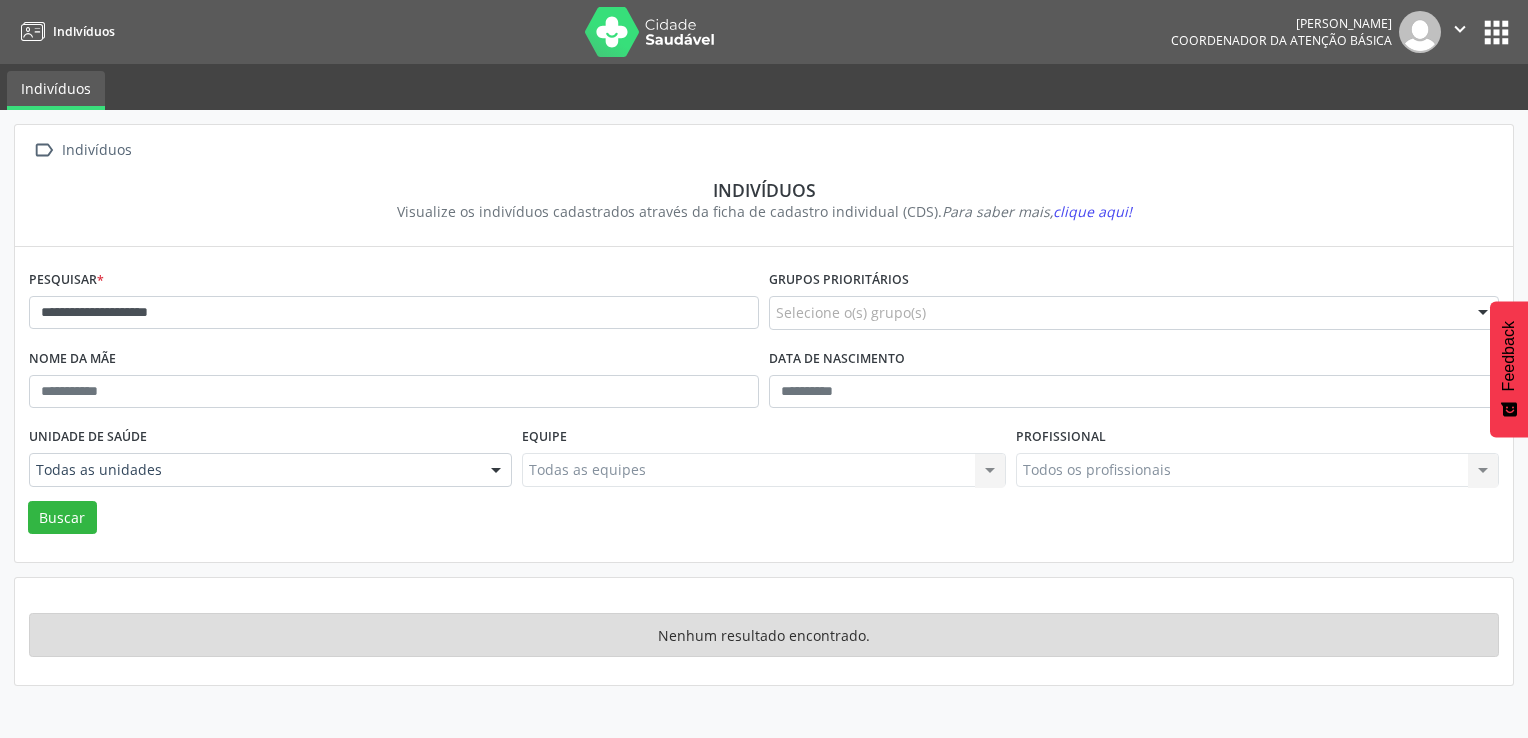 click at bounding box center [496, 471] 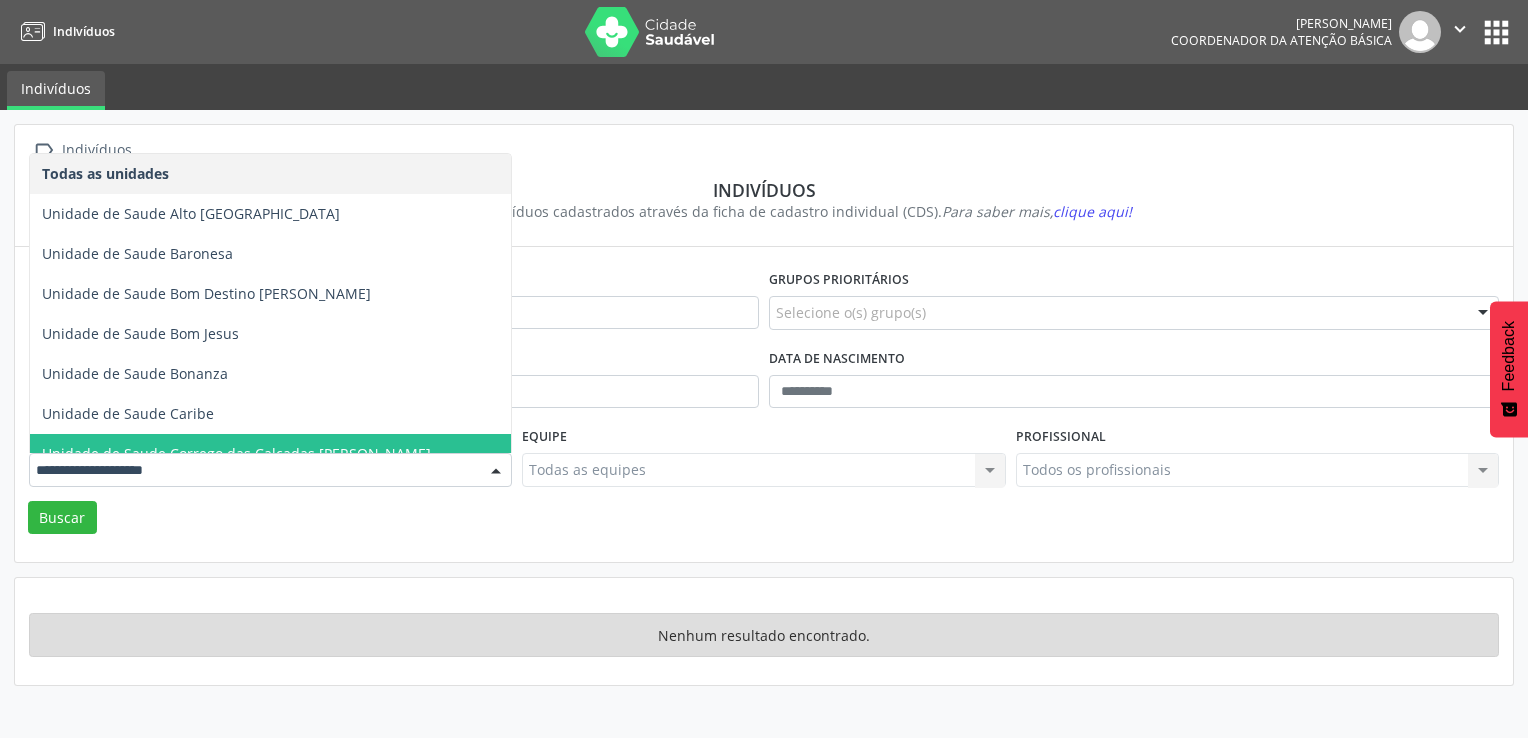 click at bounding box center (253, 470) 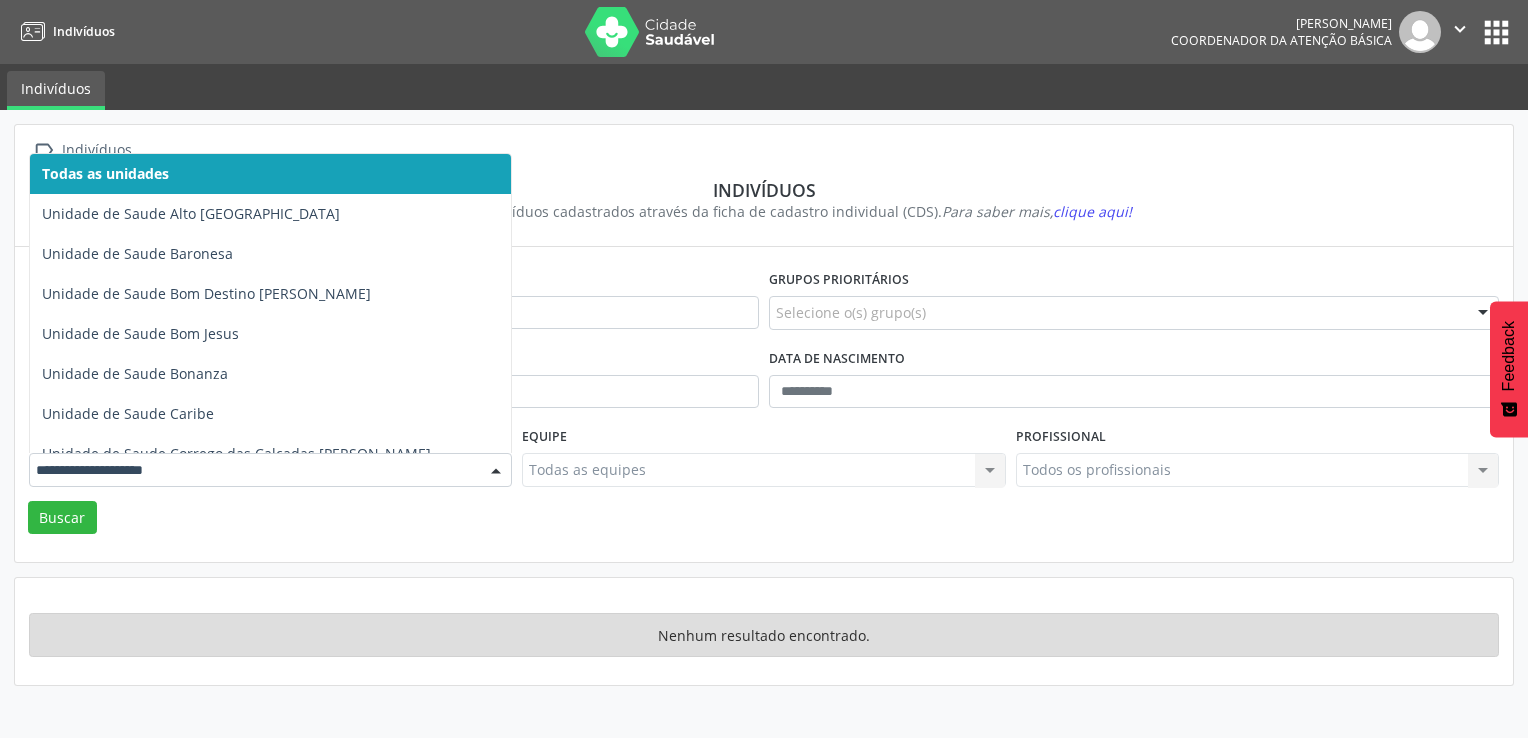 click on "Todas as unidades" at bounding box center (270, 174) 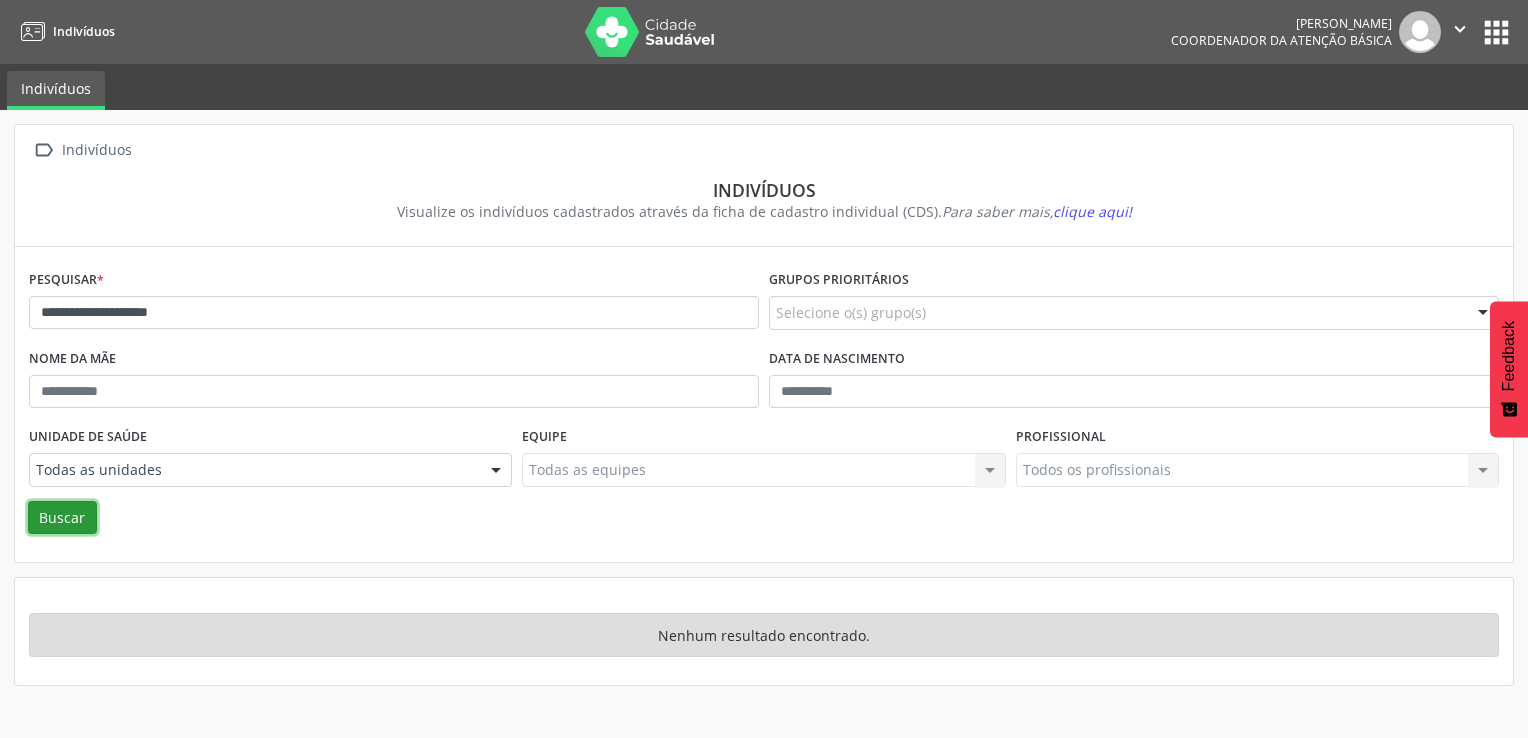 click on "Buscar" at bounding box center (62, 518) 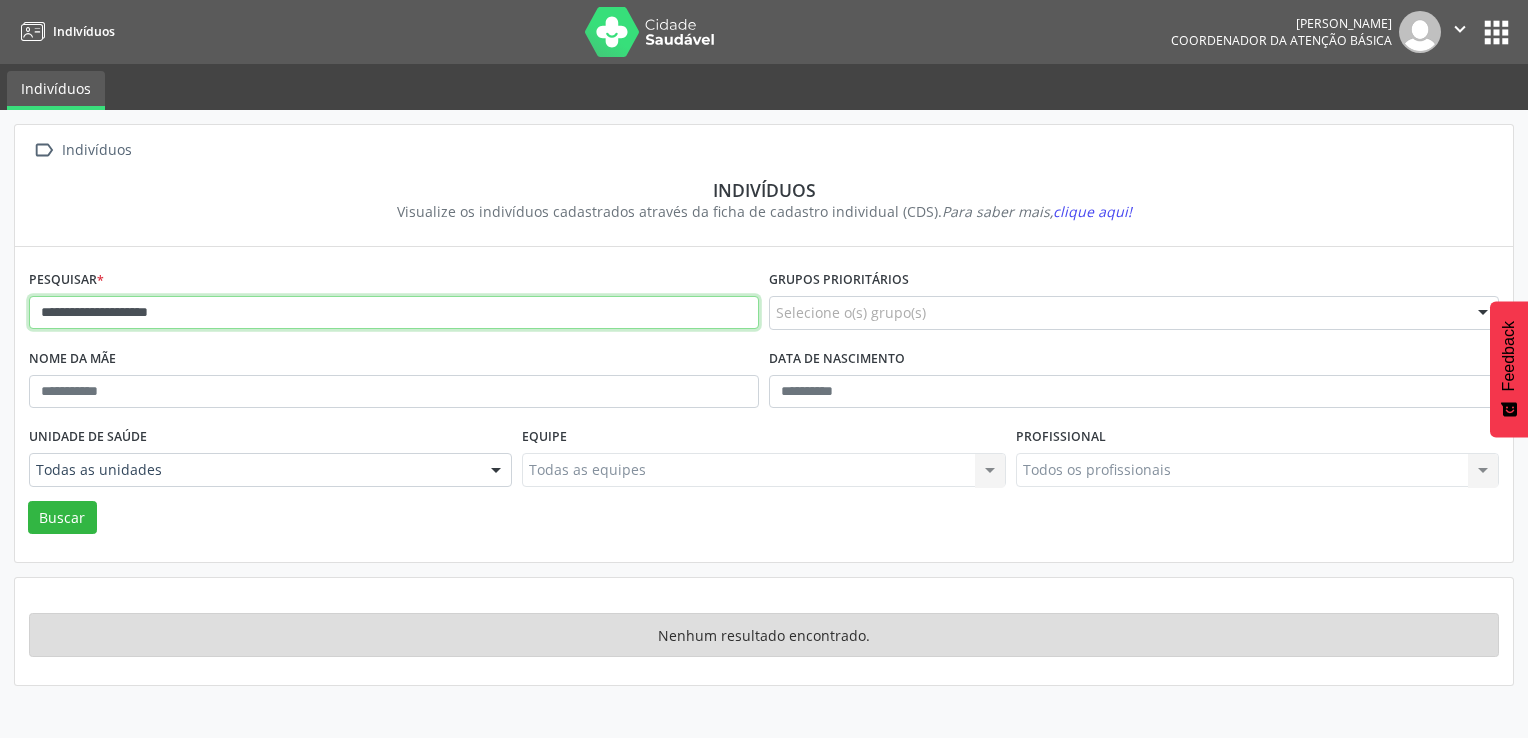 drag, startPoint x: 282, startPoint y: 309, endPoint x: -4, endPoint y: 327, distance: 286.5659 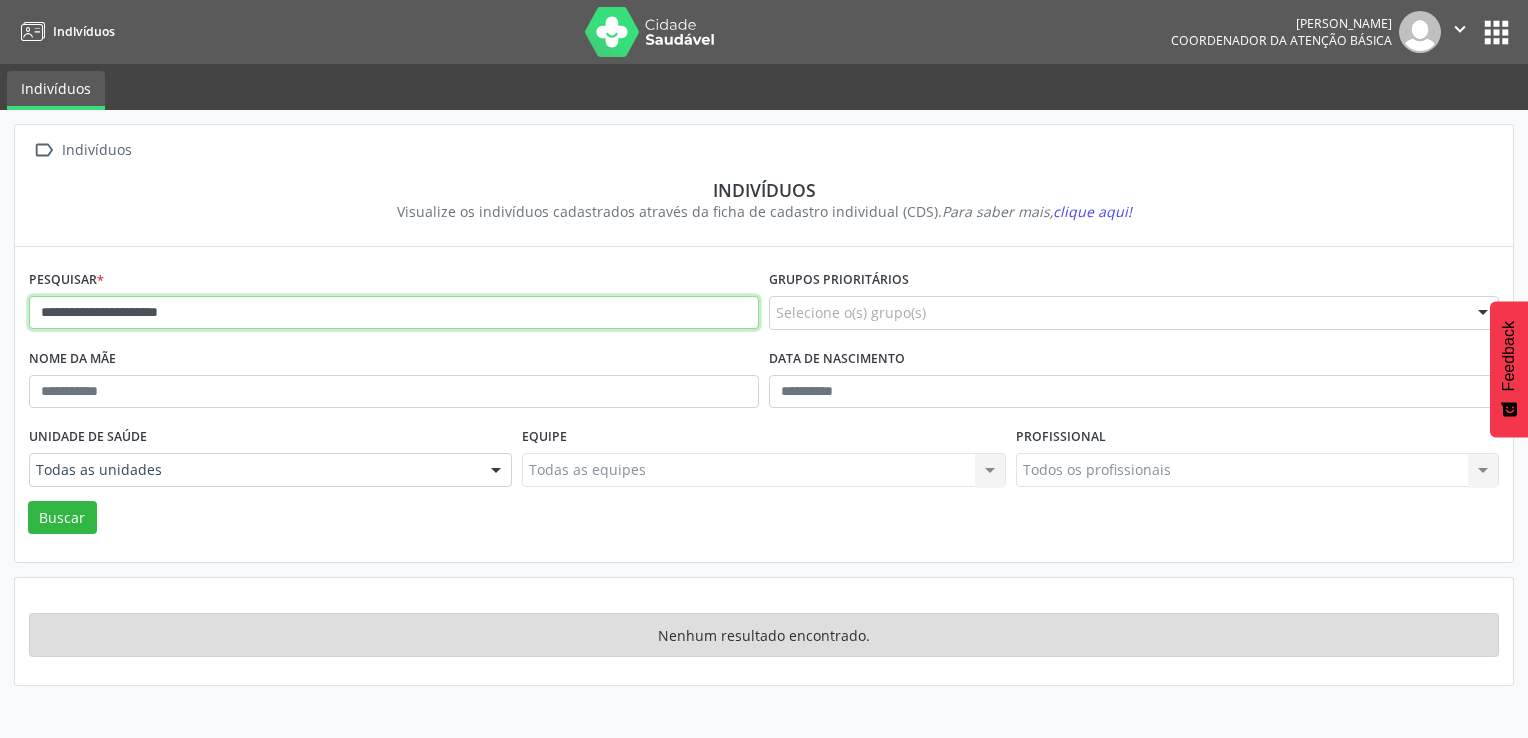 click on "Buscar" at bounding box center [62, 518] 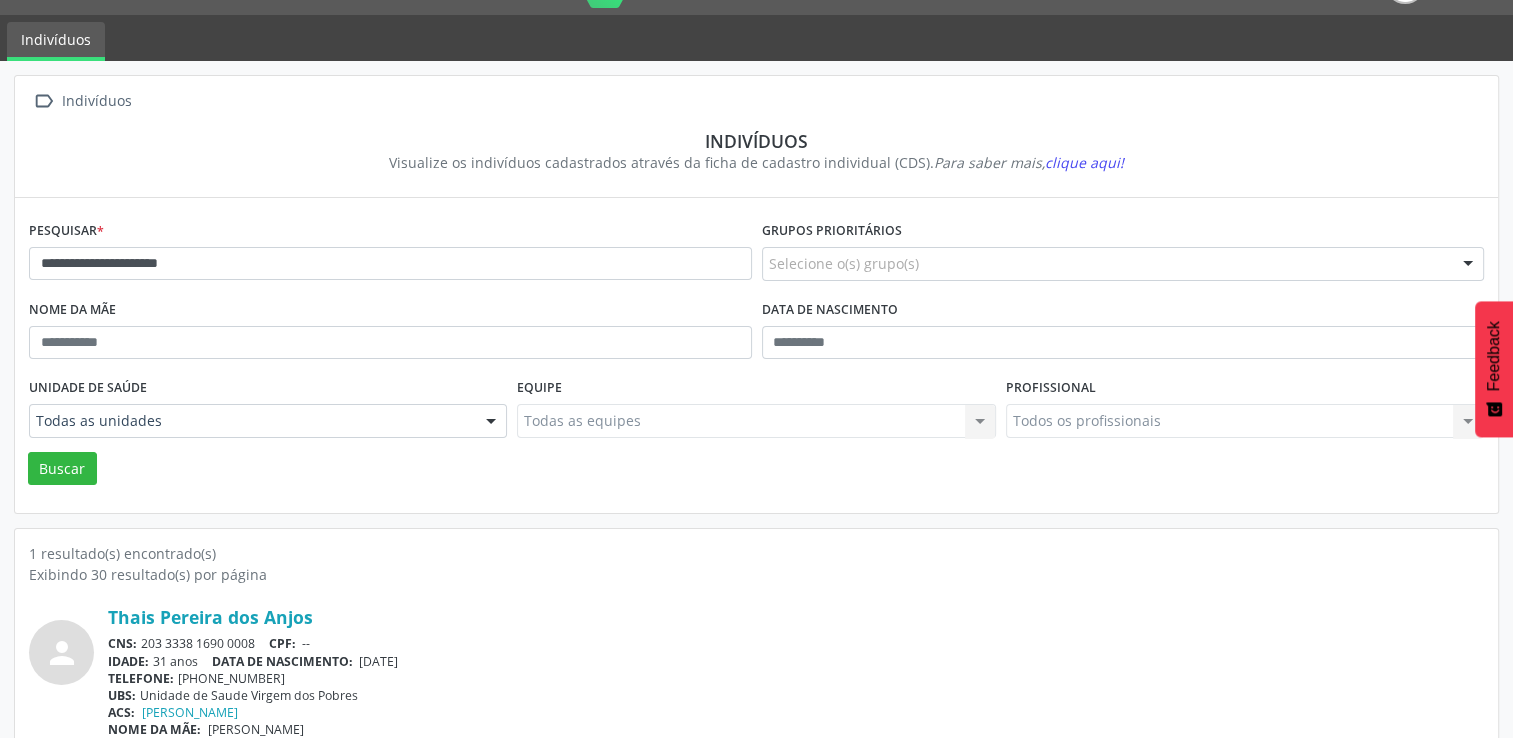 scroll, scrollTop: 76, scrollLeft: 0, axis: vertical 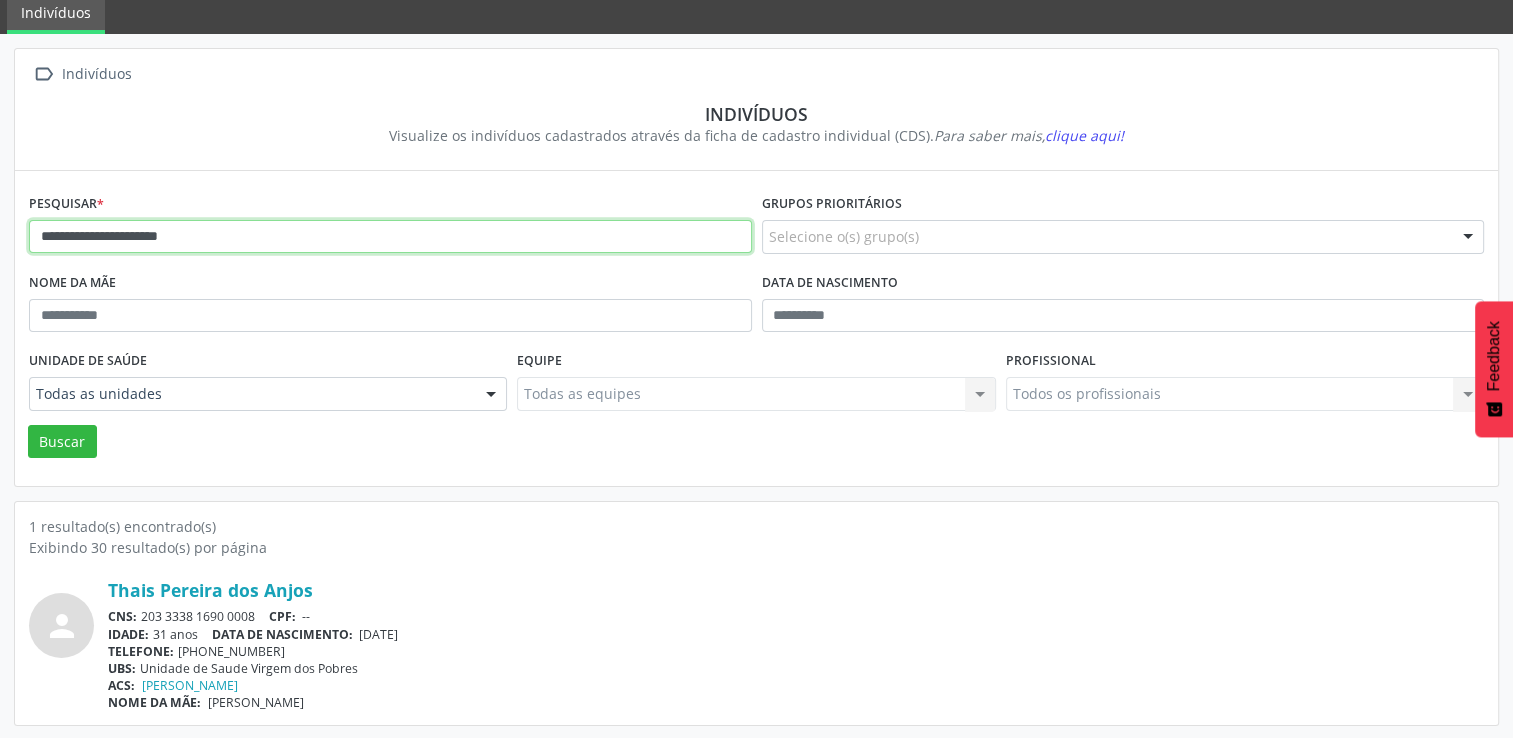 click on "**********" at bounding box center (390, 237) 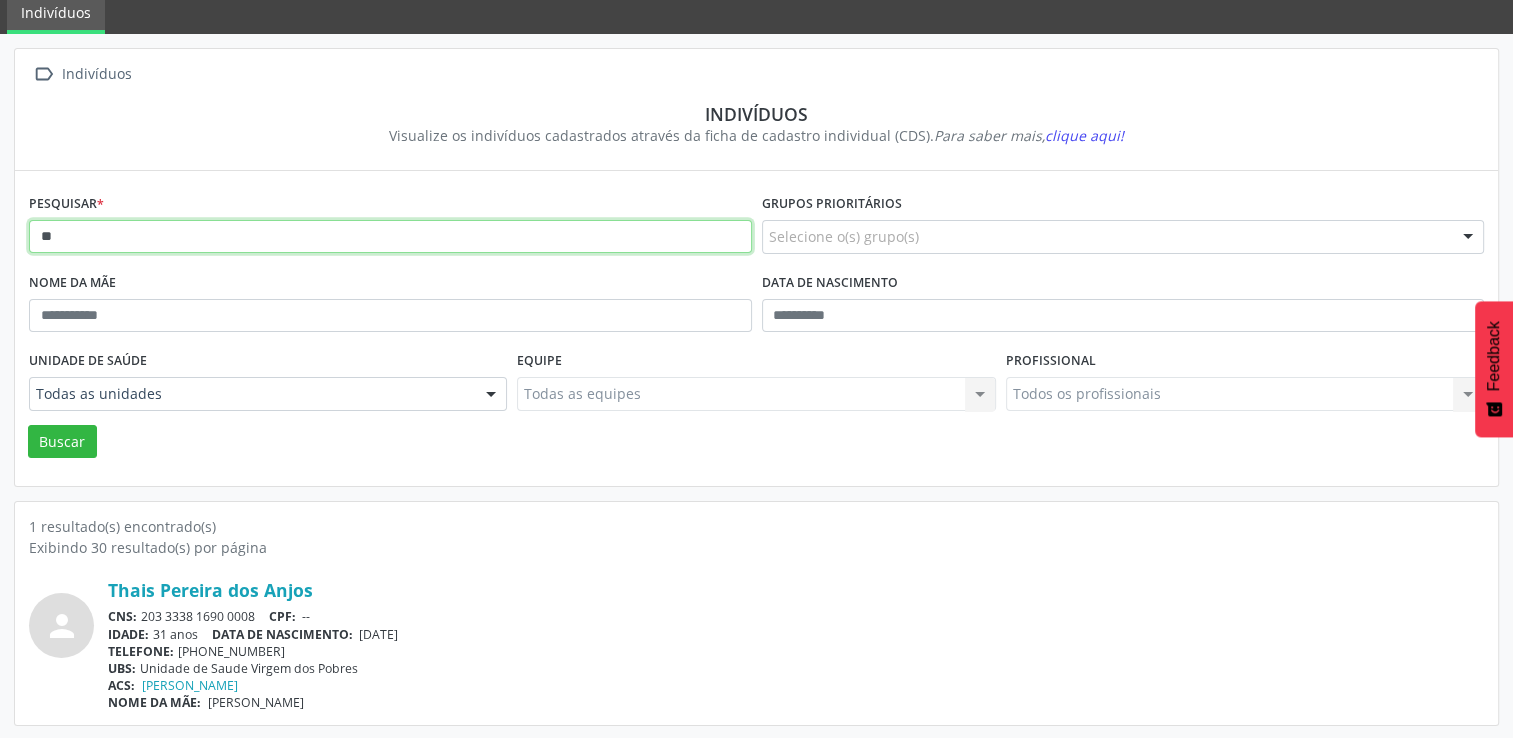 type on "*" 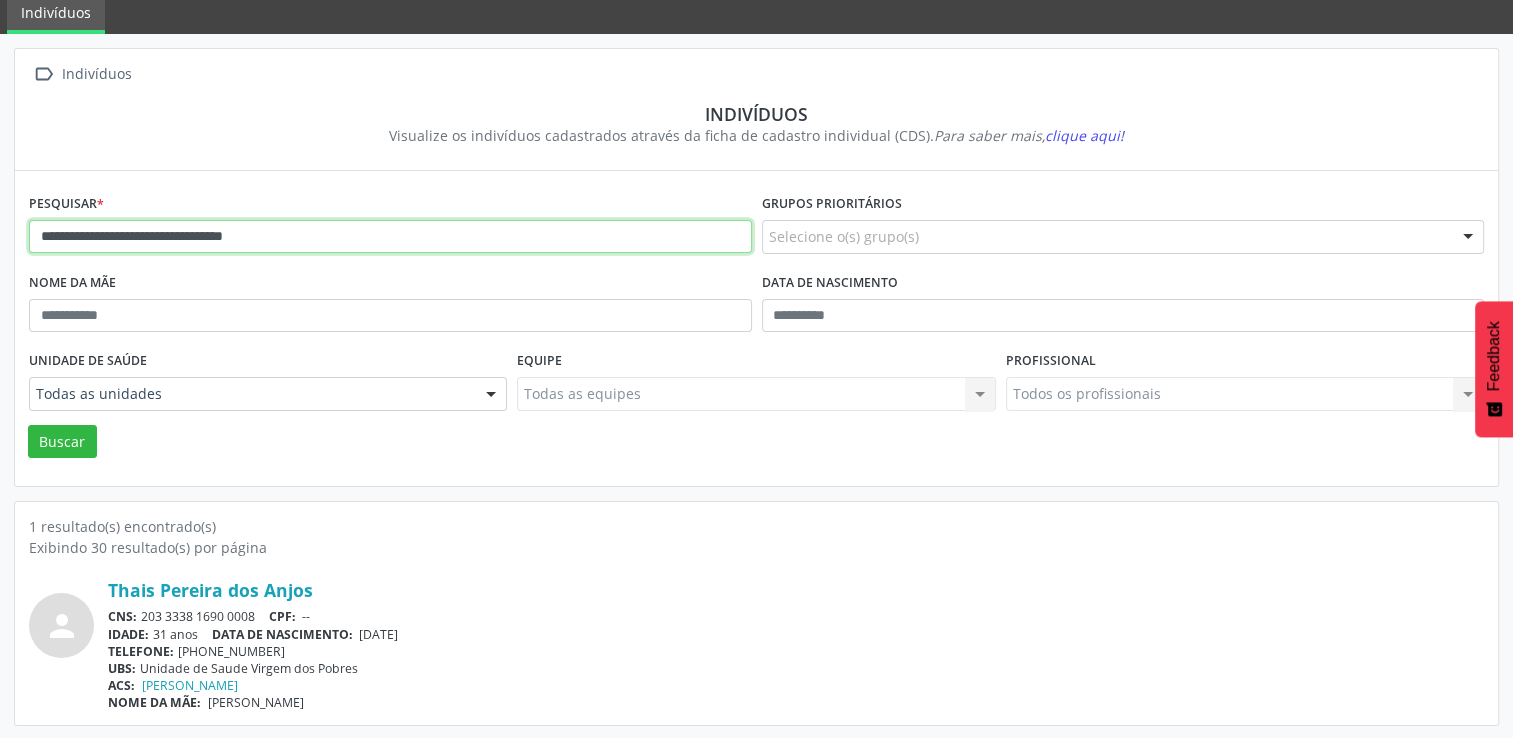 click on "Buscar" at bounding box center [62, 442] 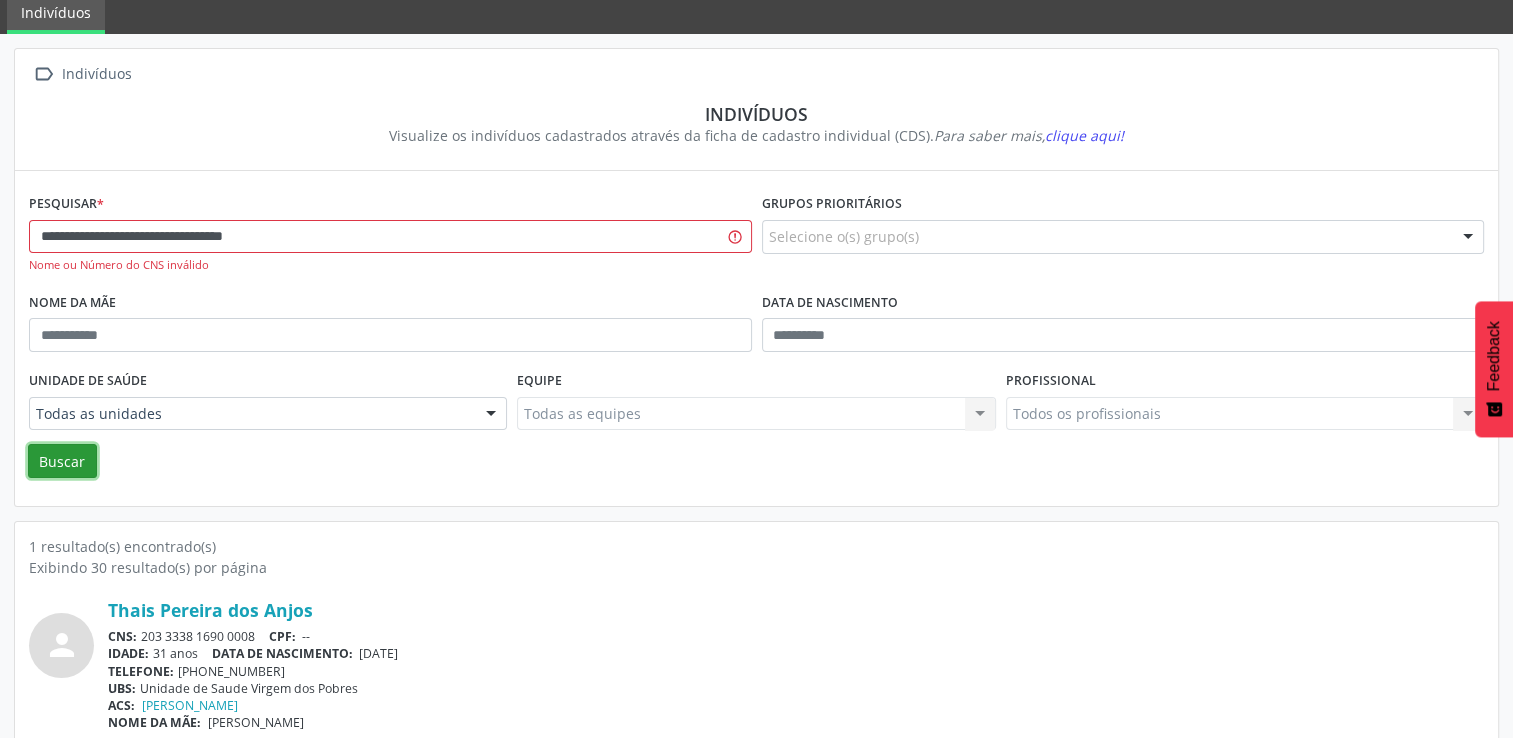click on "Buscar" at bounding box center [62, 461] 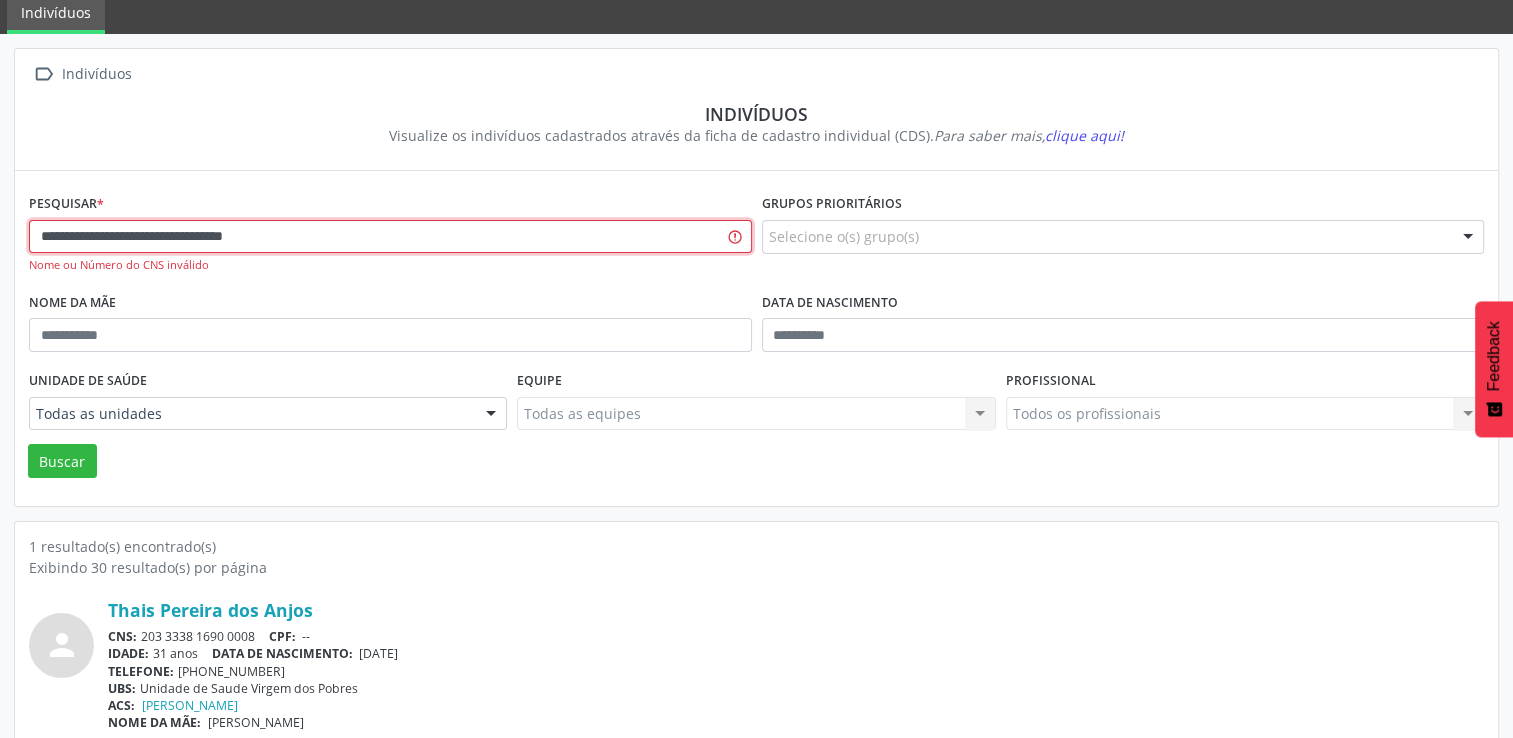click on "**********" at bounding box center (390, 237) 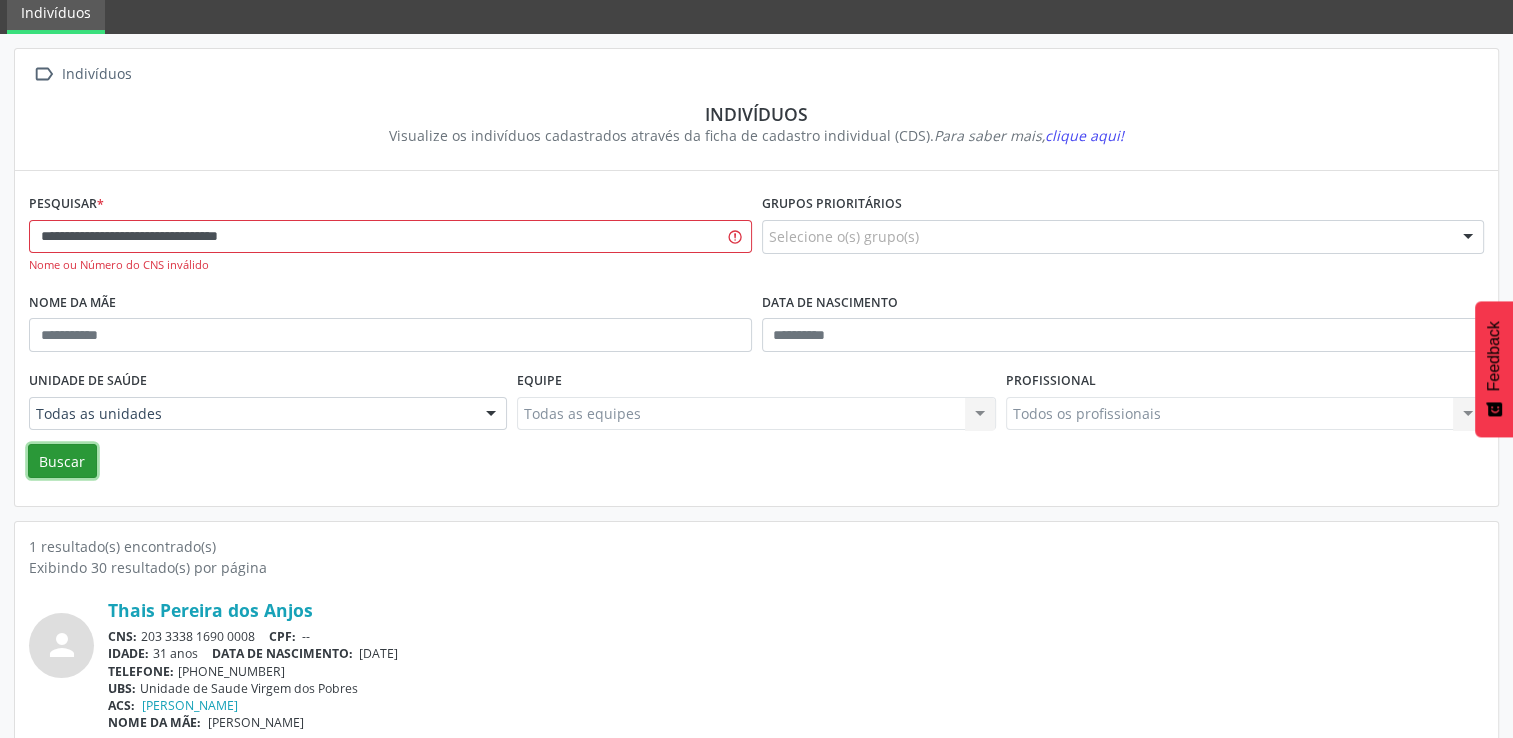 click on "Buscar" at bounding box center [62, 461] 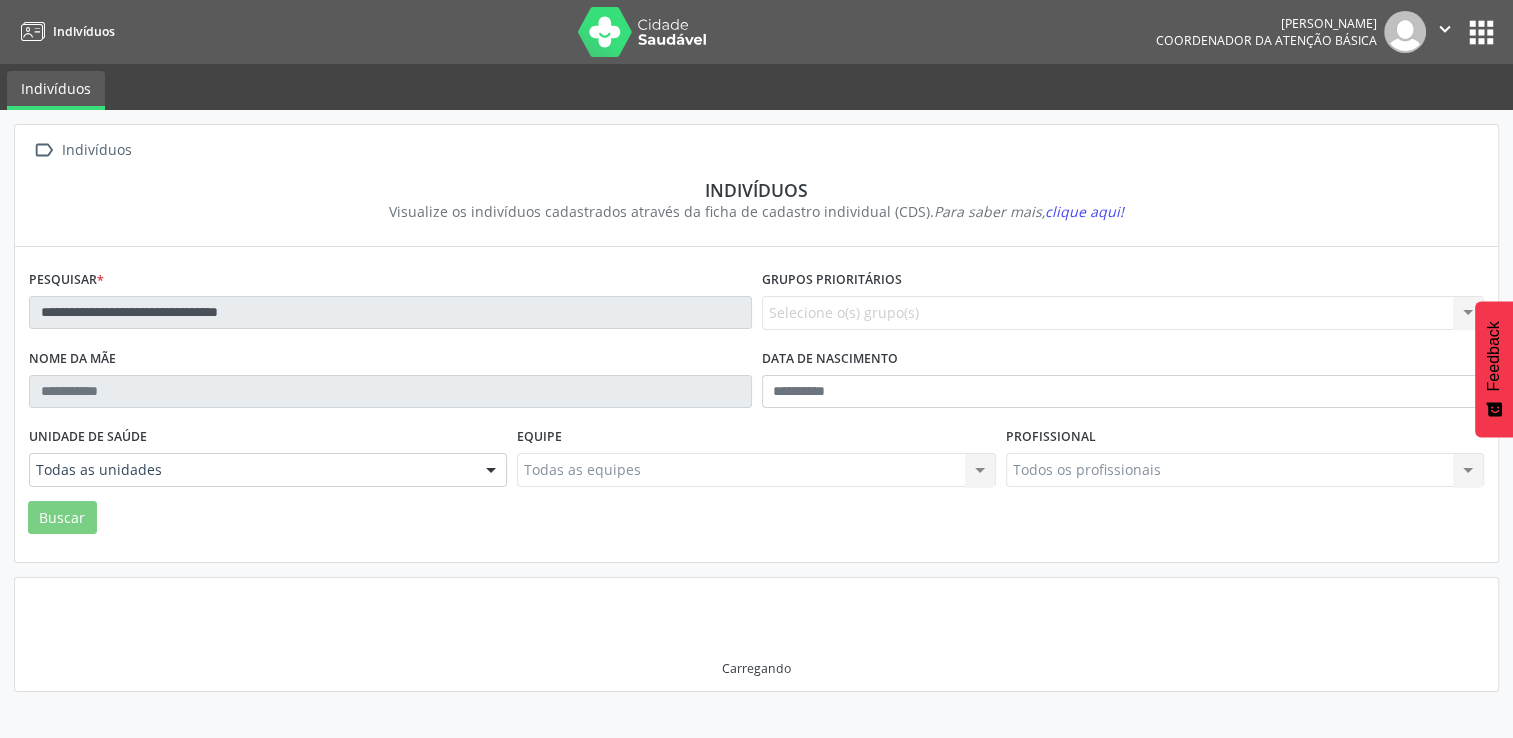 scroll, scrollTop: 0, scrollLeft: 0, axis: both 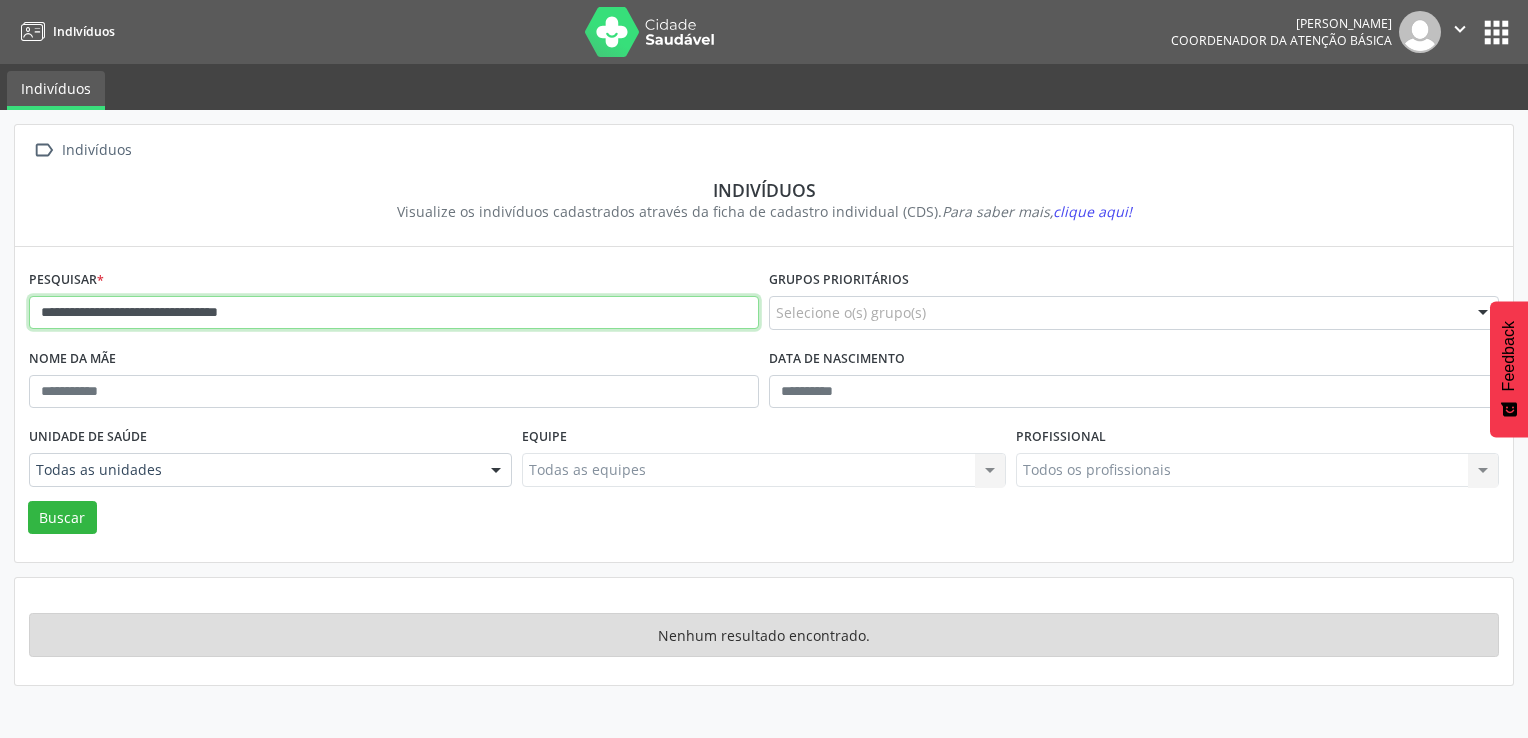 click on "**********" at bounding box center (394, 313) 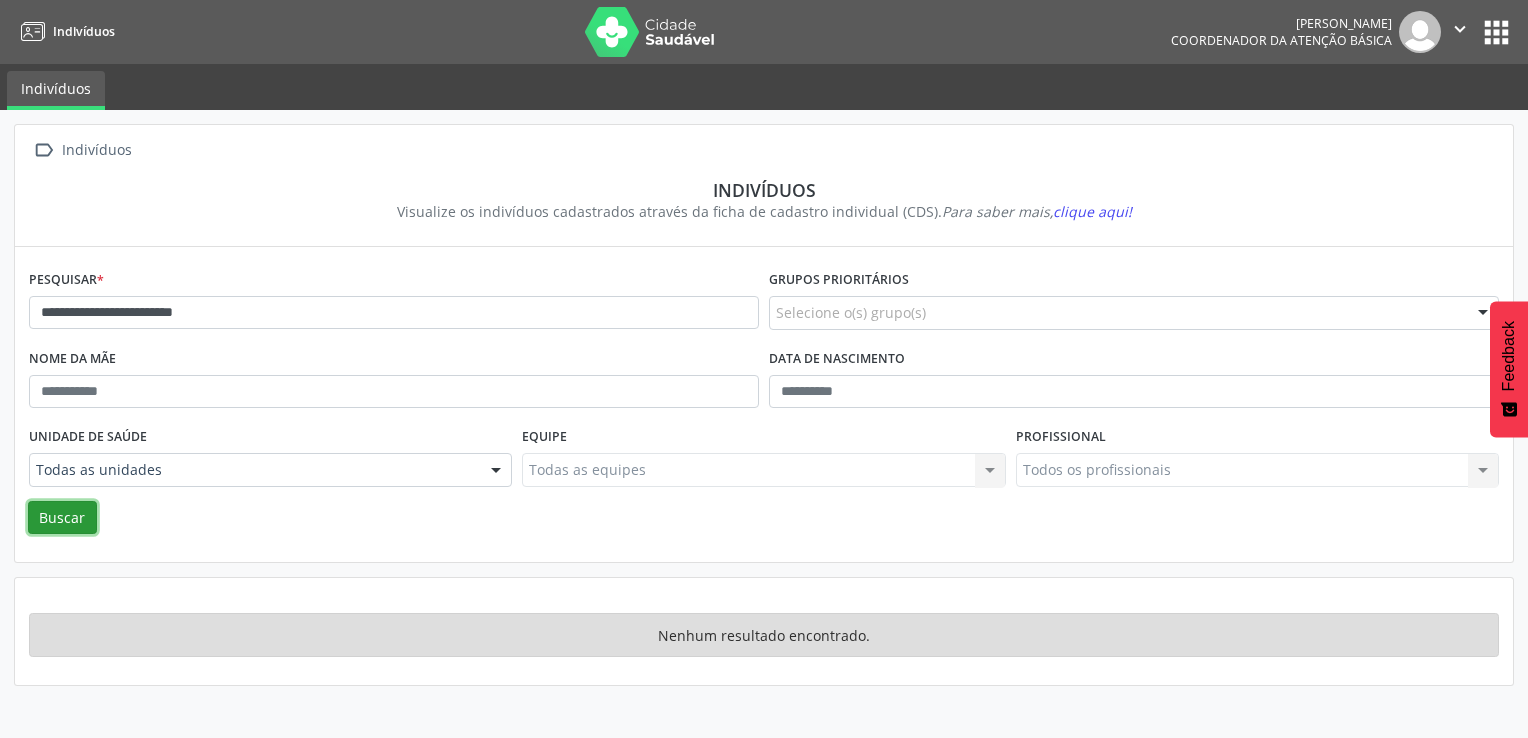 click on "Buscar" at bounding box center (62, 518) 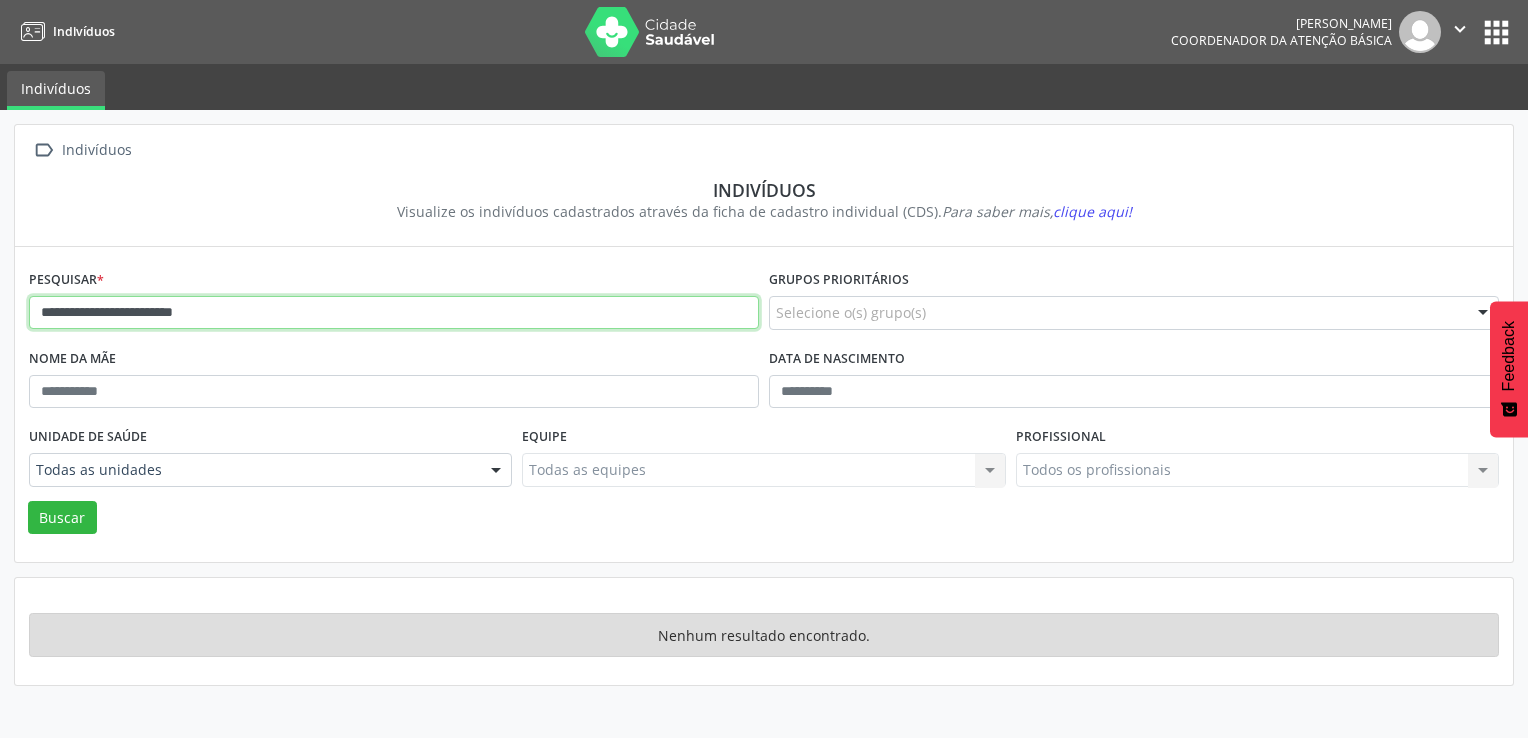 click on "**********" at bounding box center (394, 313) 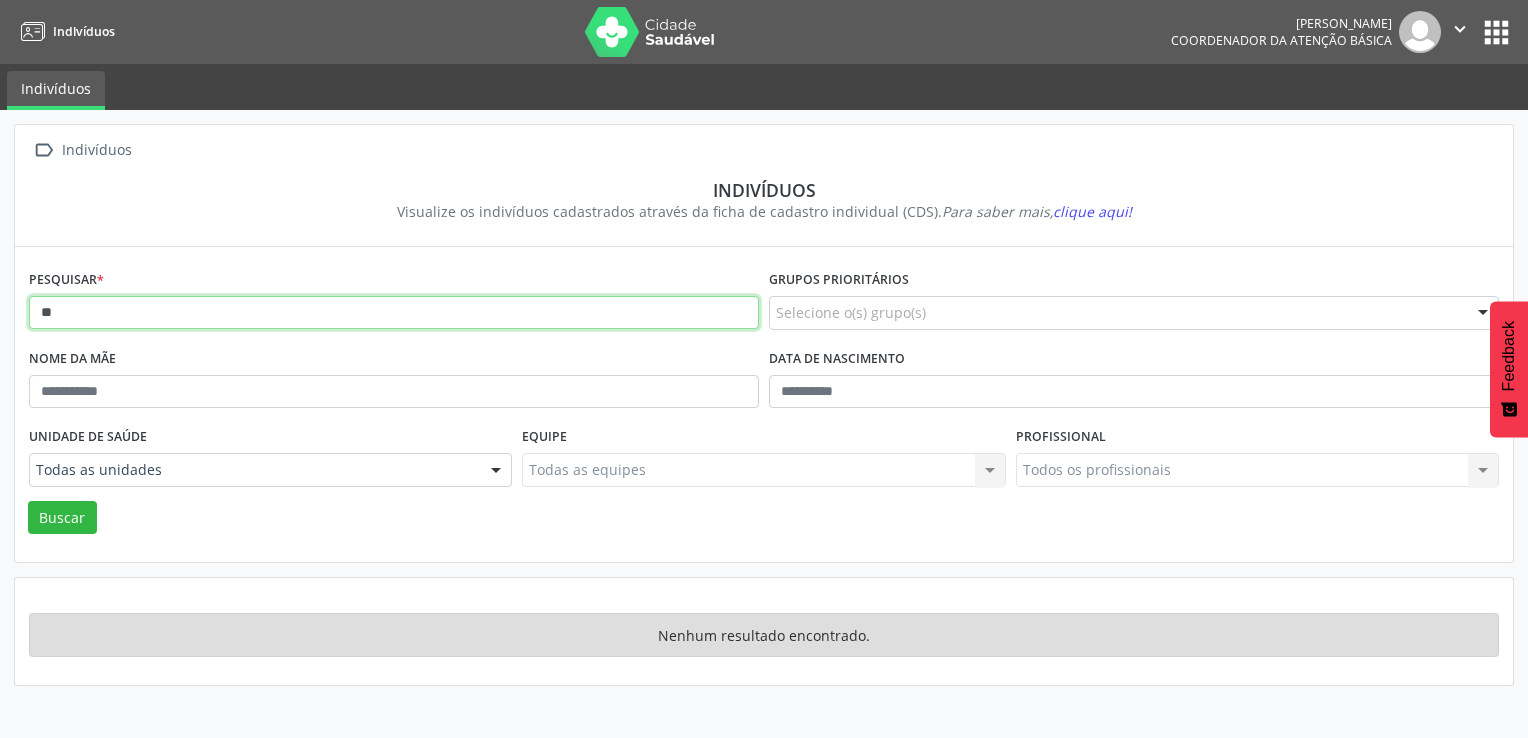 type on "*" 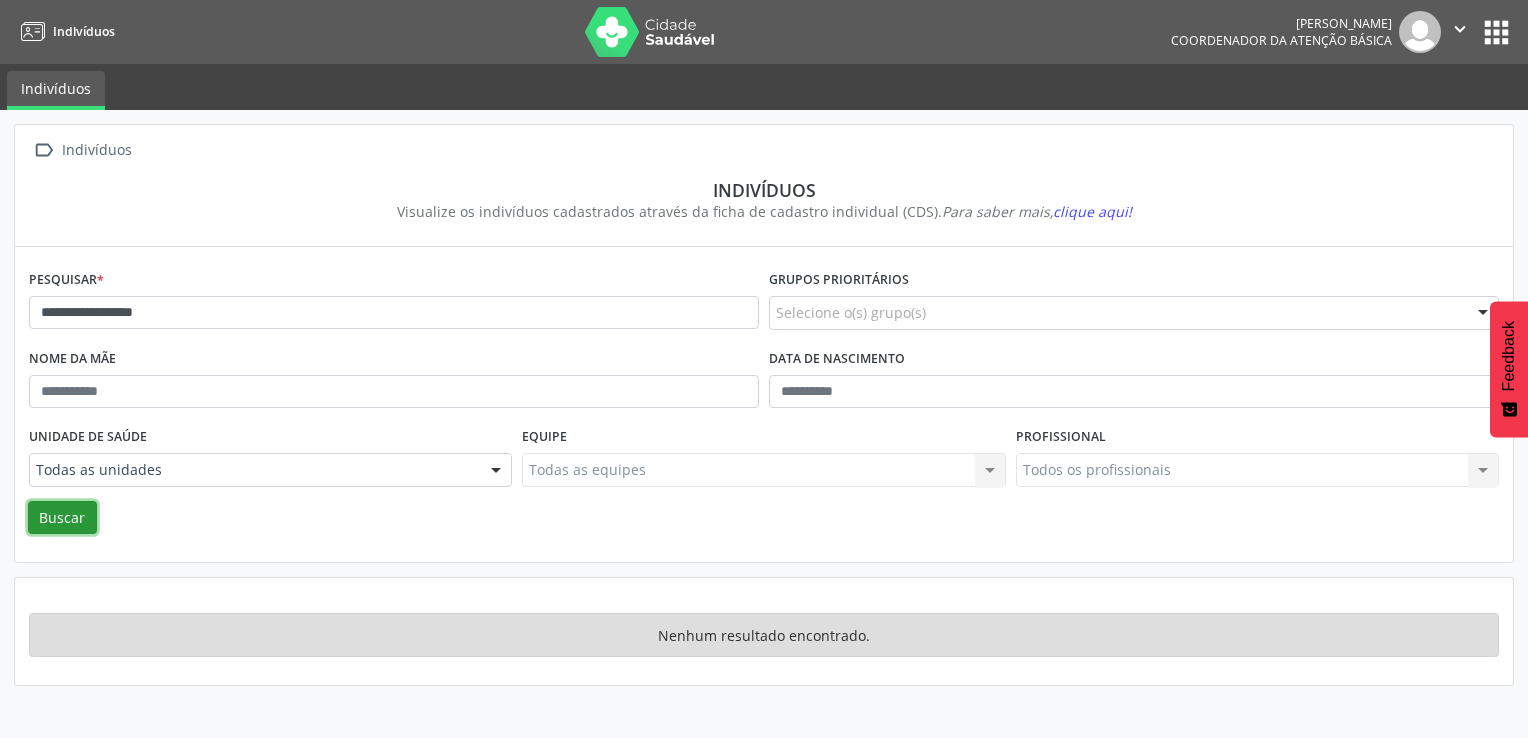 click on "Buscar" at bounding box center (62, 518) 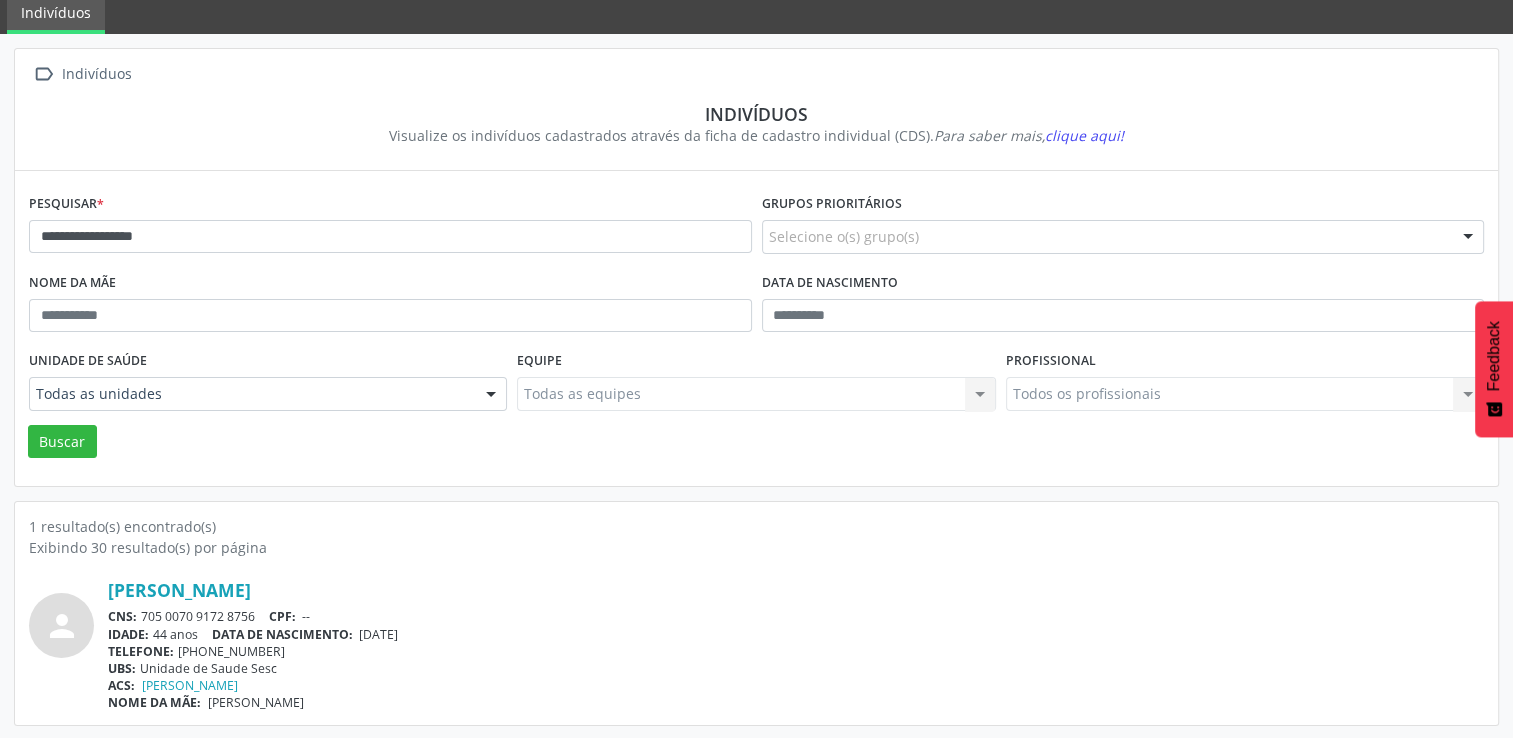 scroll, scrollTop: 0, scrollLeft: 0, axis: both 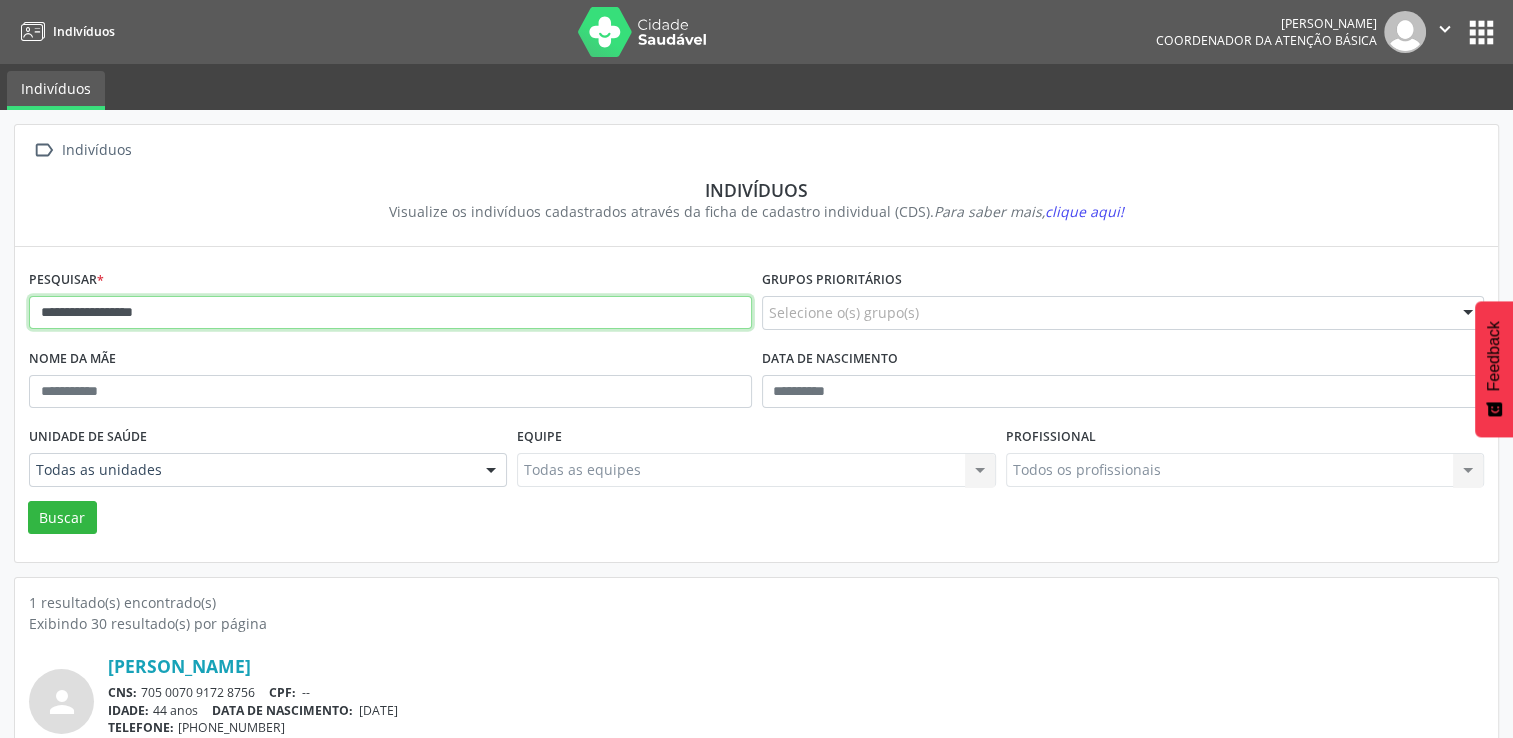 click on "**********" at bounding box center (390, 313) 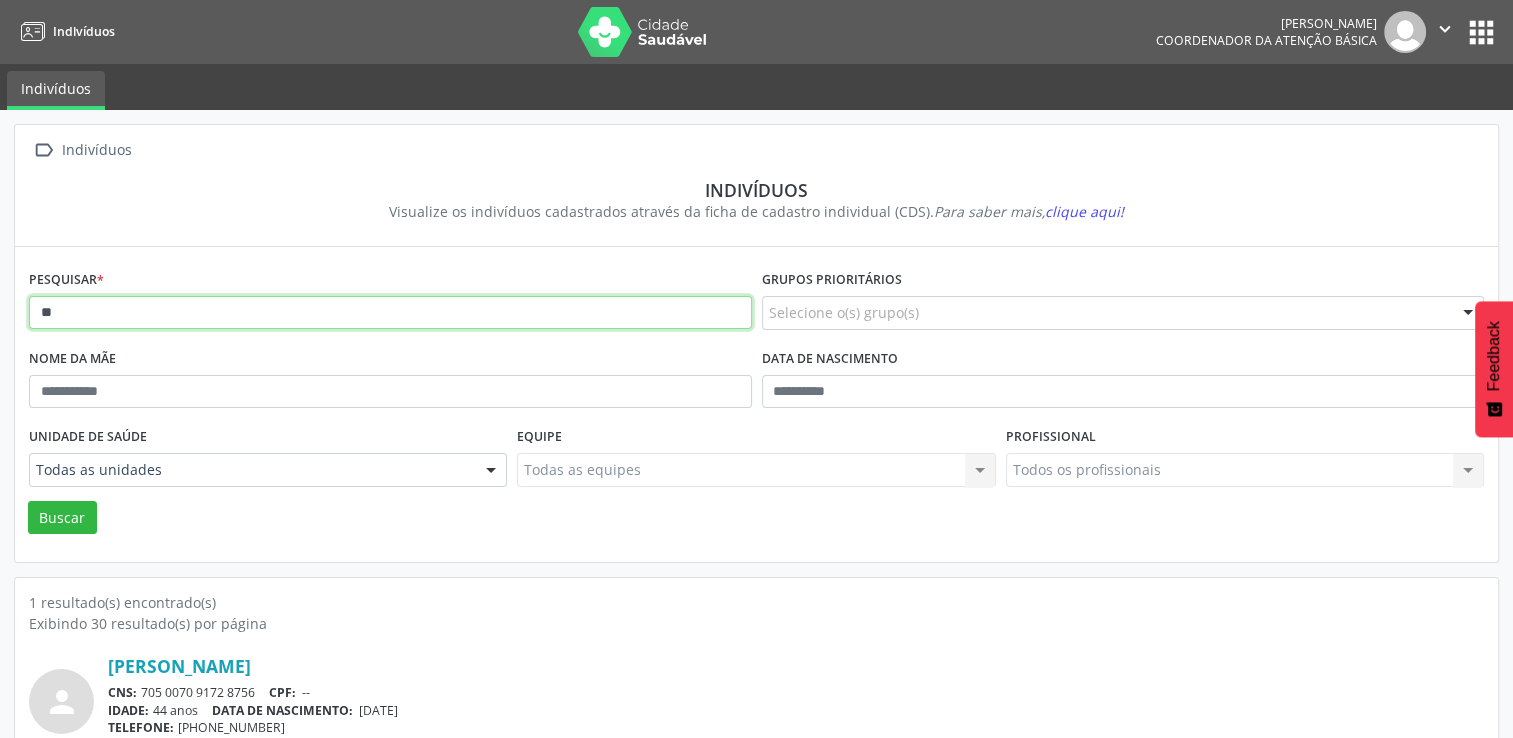 type on "*" 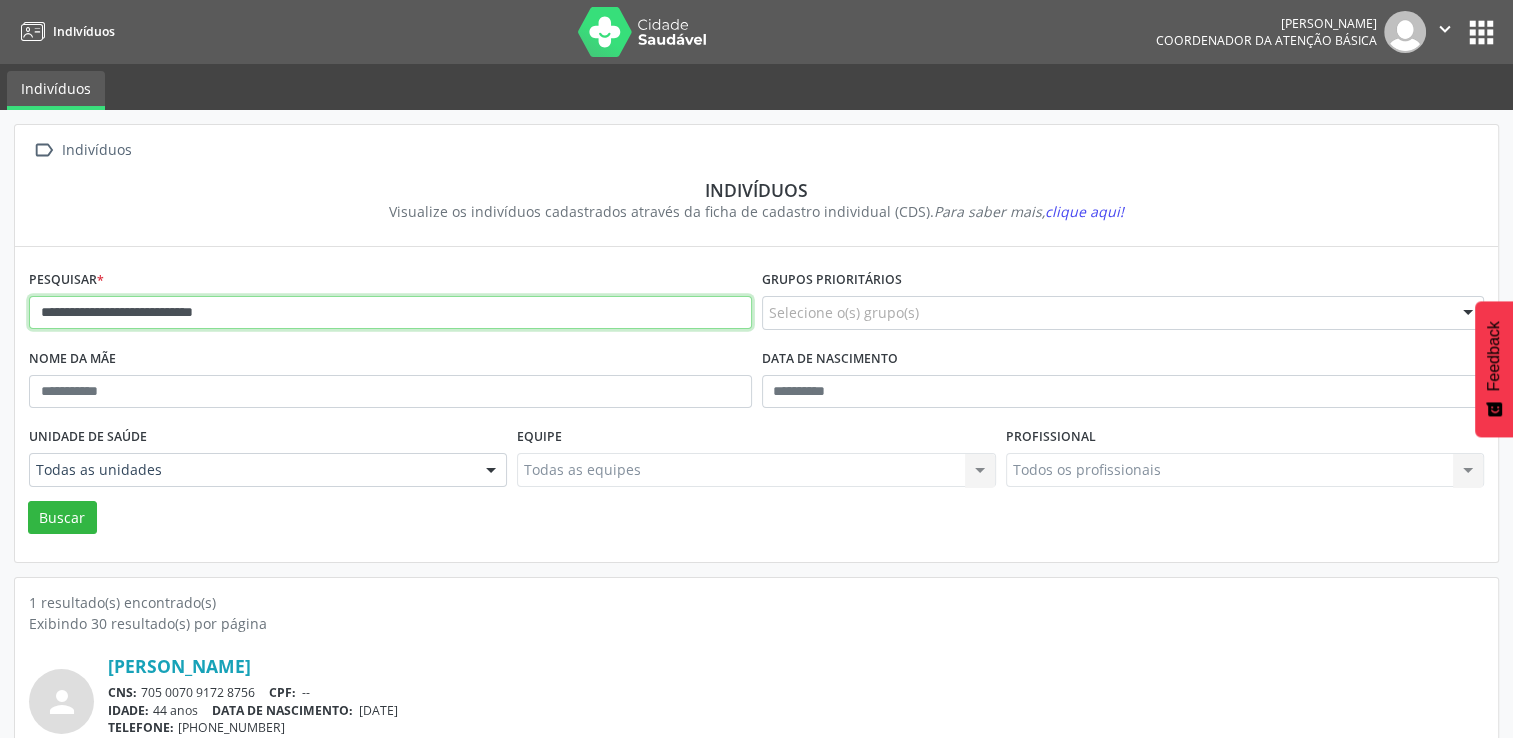 click on "Buscar" at bounding box center [62, 518] 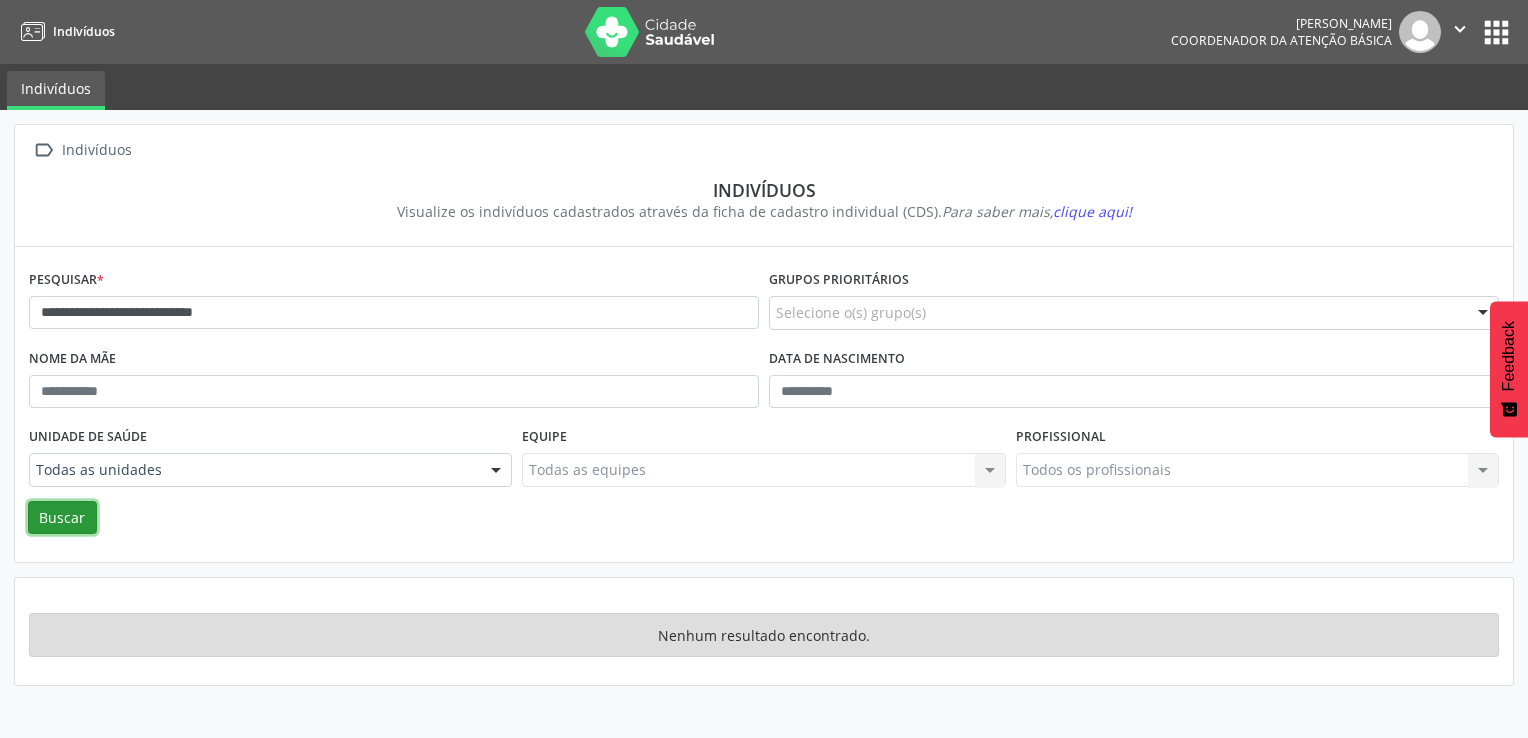 click on "Buscar" at bounding box center (62, 518) 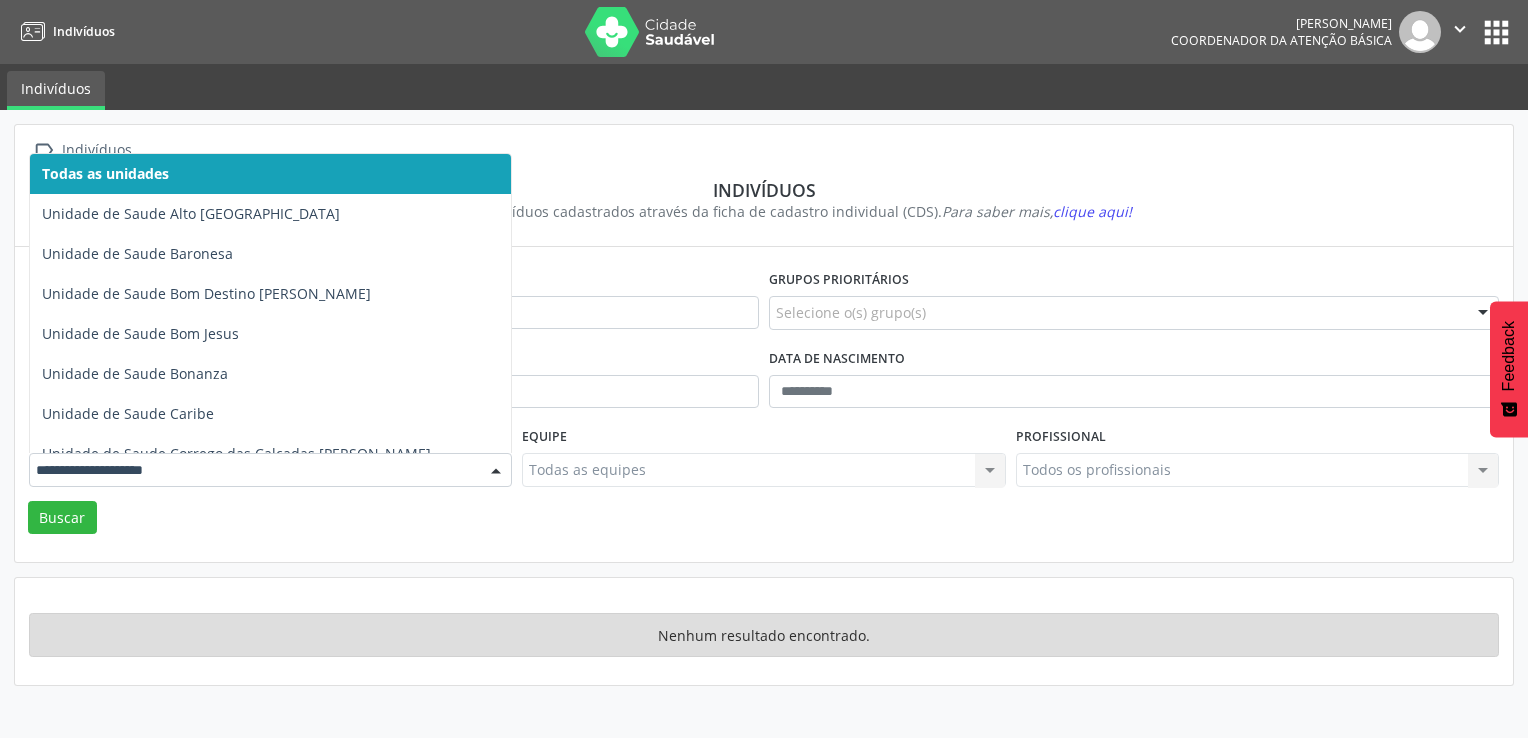 click on "Todas as unidades" at bounding box center (270, 174) 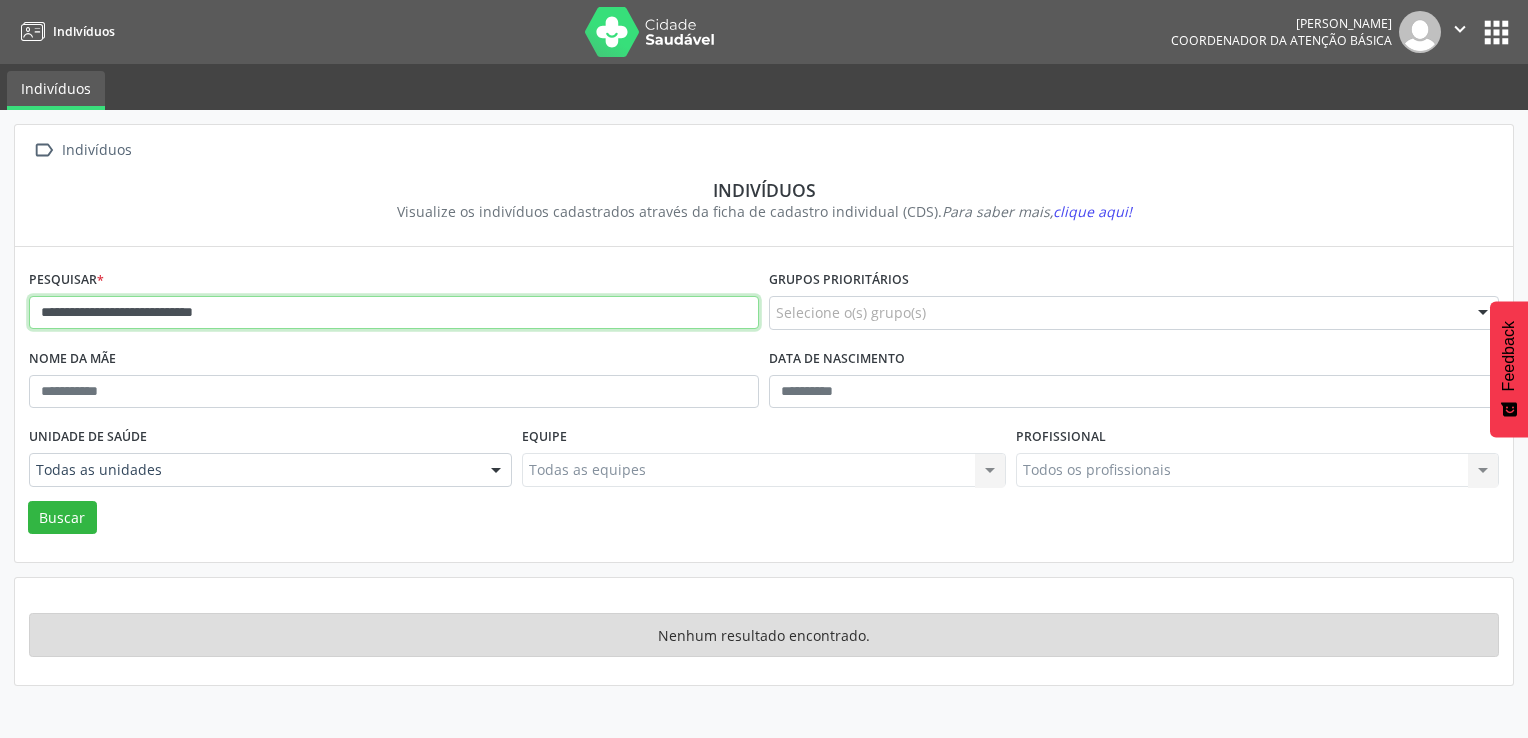 click on "**********" at bounding box center [394, 313] 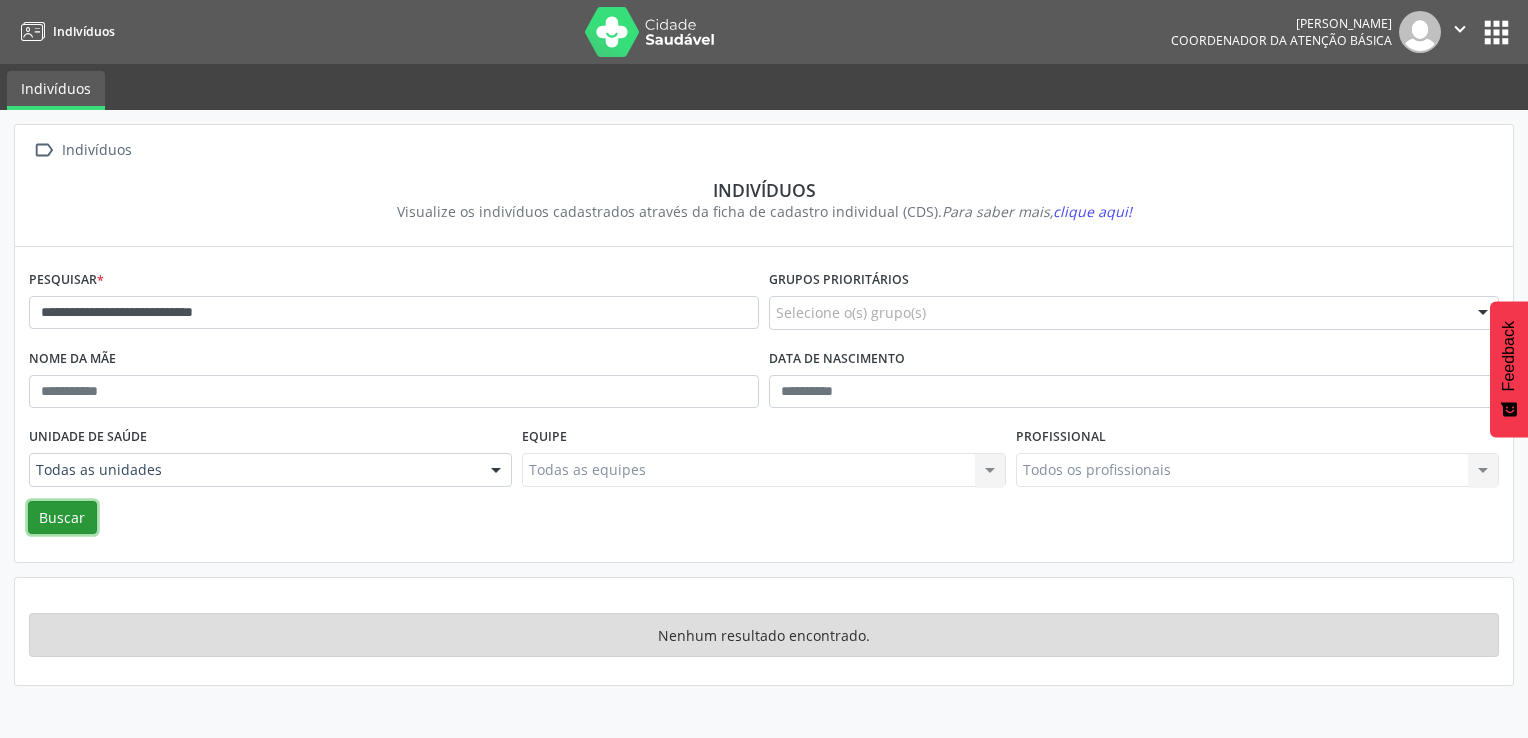 click on "Buscar" at bounding box center [62, 518] 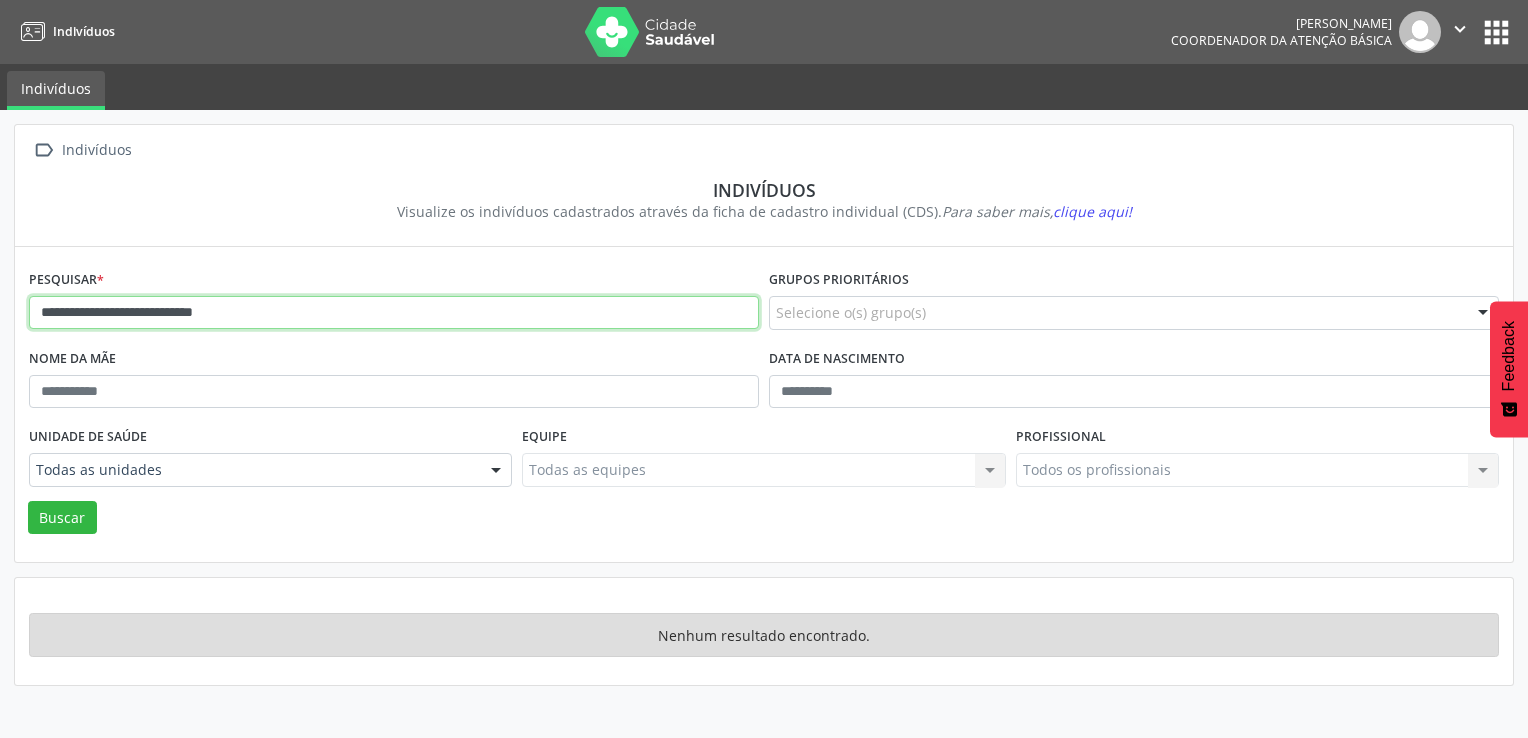 click on "**********" at bounding box center [394, 313] 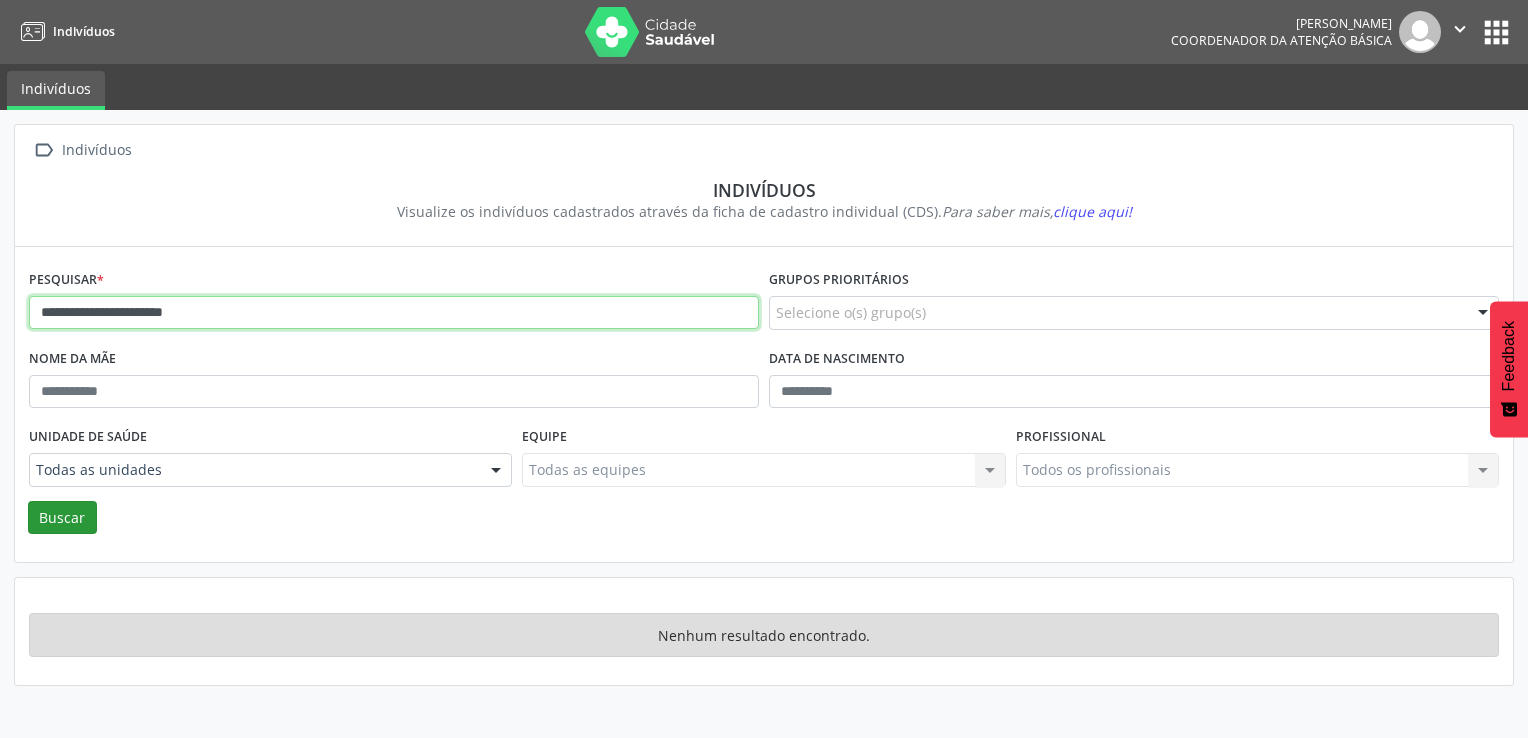 type on "**********" 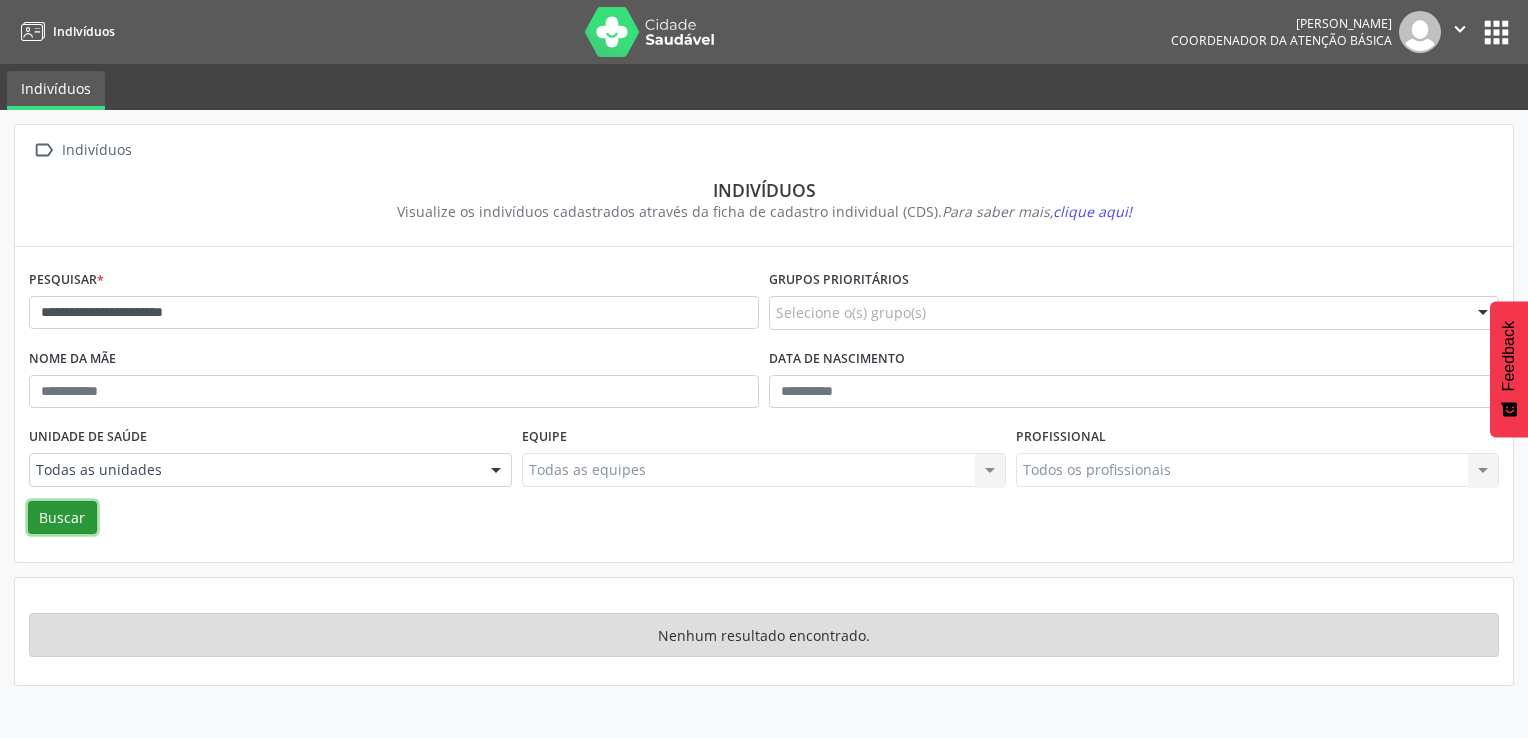 click on "Buscar" at bounding box center [62, 518] 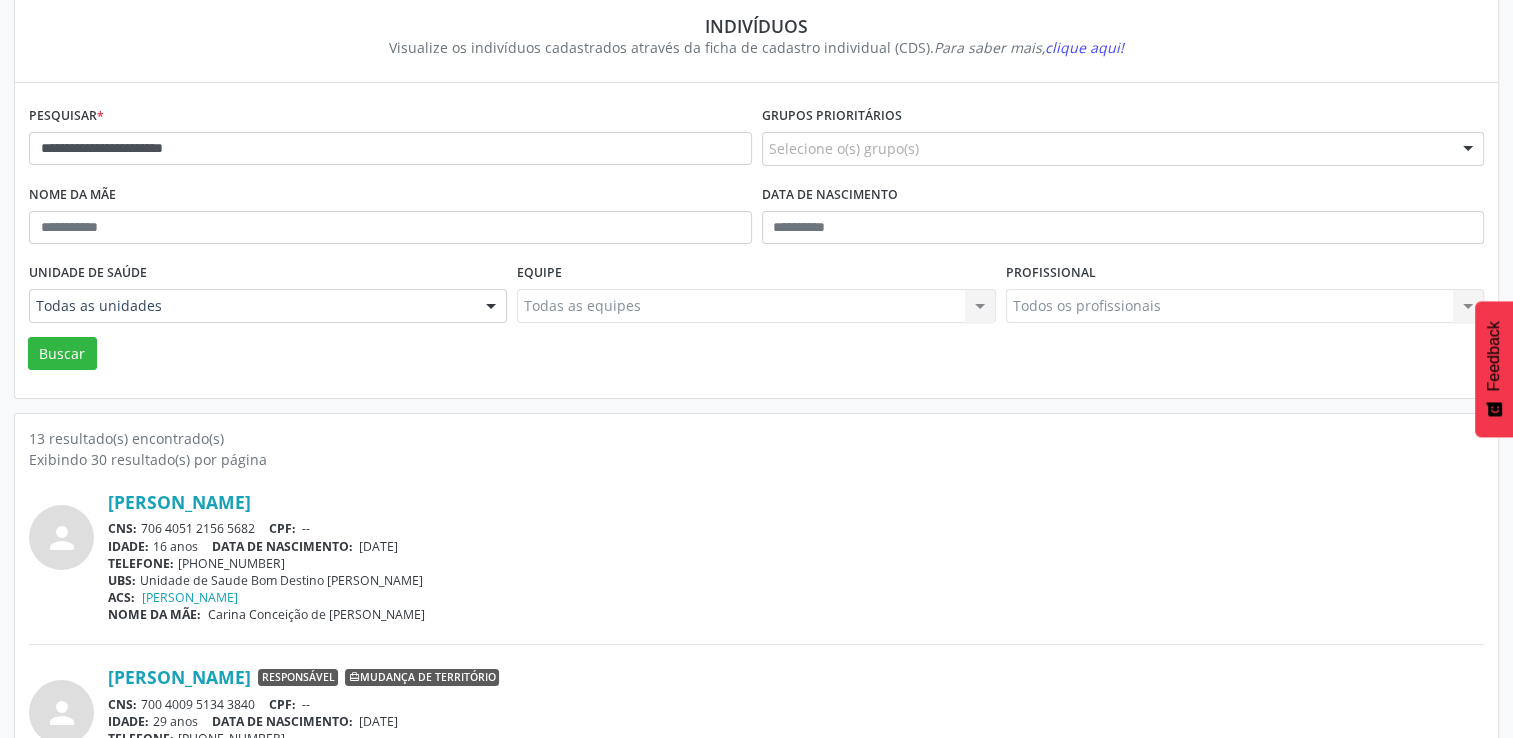 scroll, scrollTop: 200, scrollLeft: 0, axis: vertical 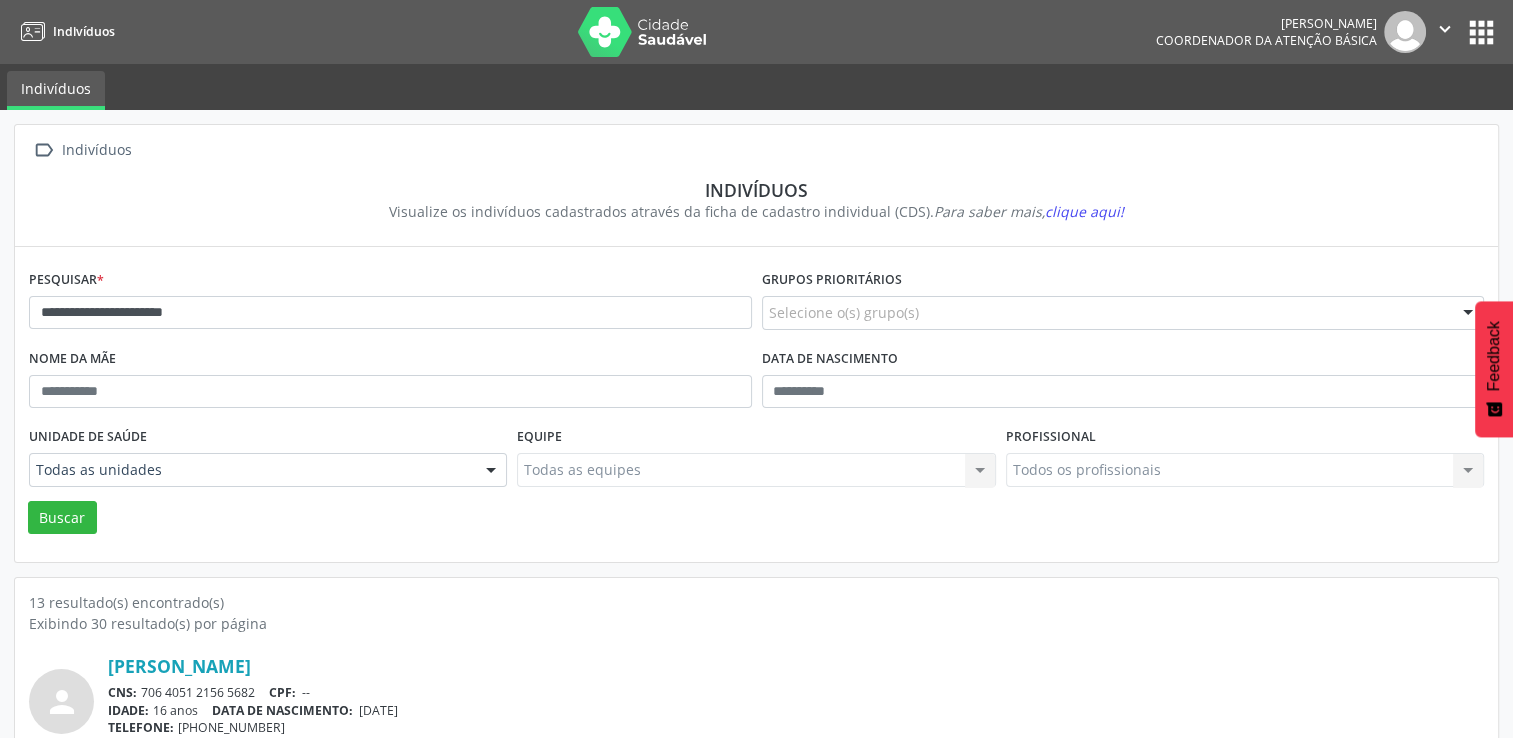 click on "apps" at bounding box center [1481, 32] 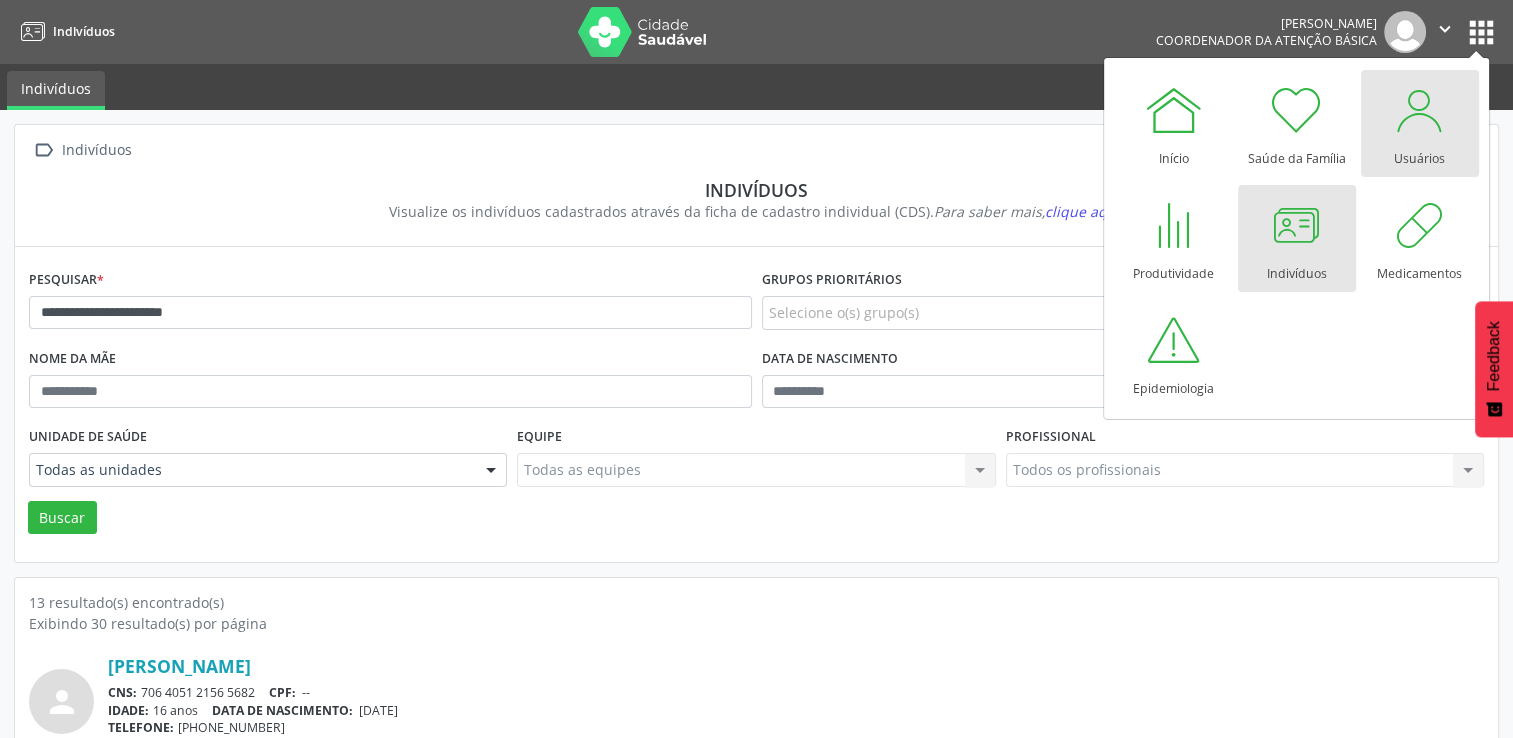click at bounding box center [1420, 110] 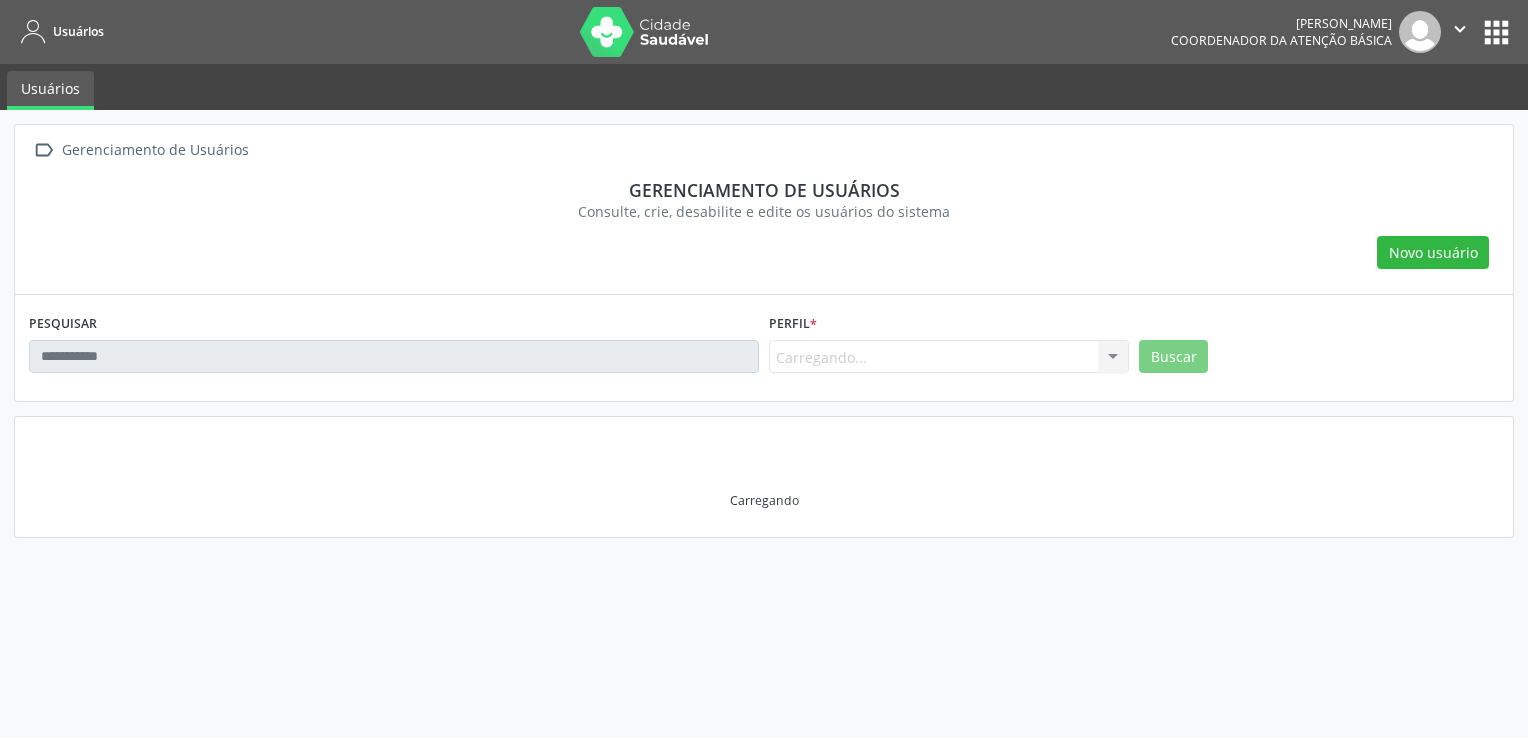 scroll, scrollTop: 0, scrollLeft: 0, axis: both 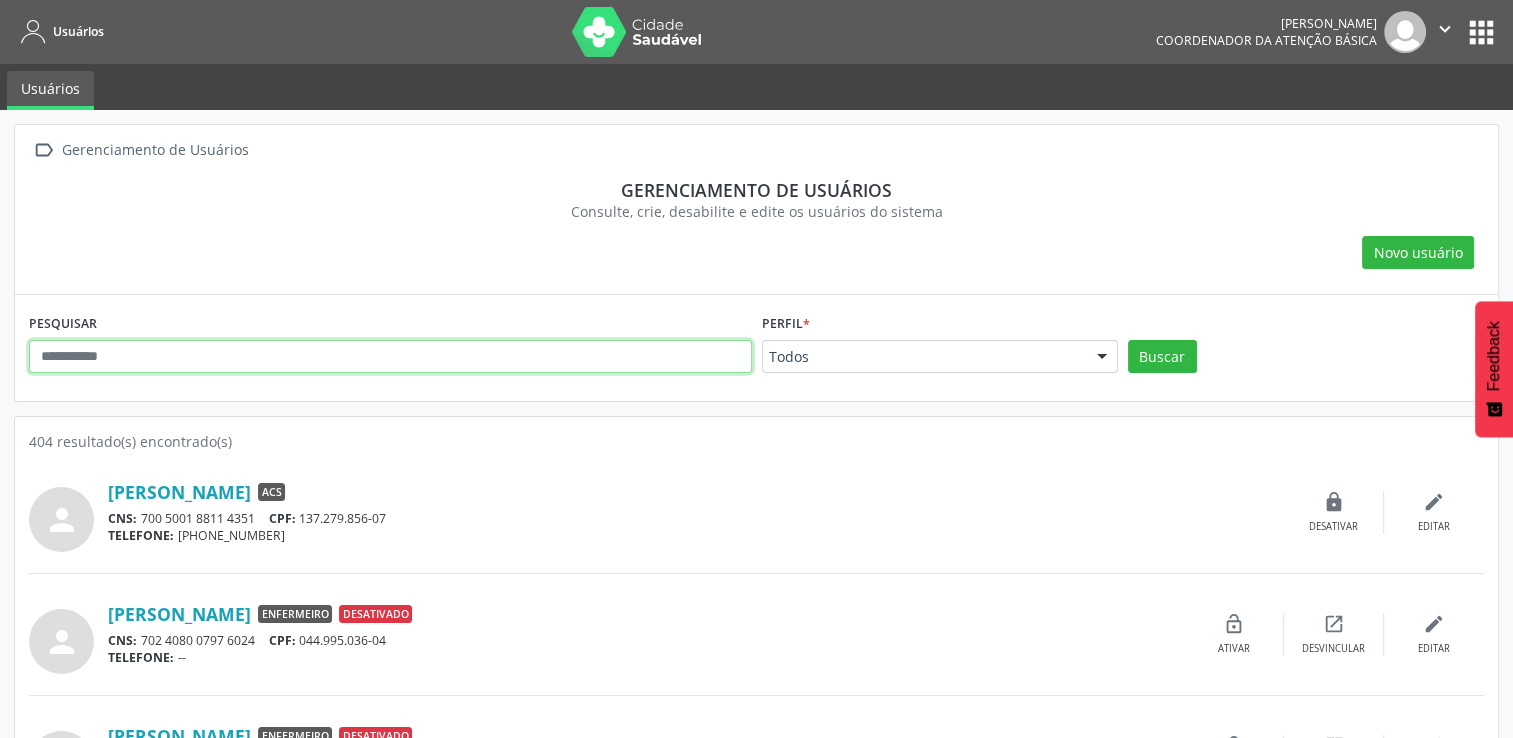 click at bounding box center (390, 357) 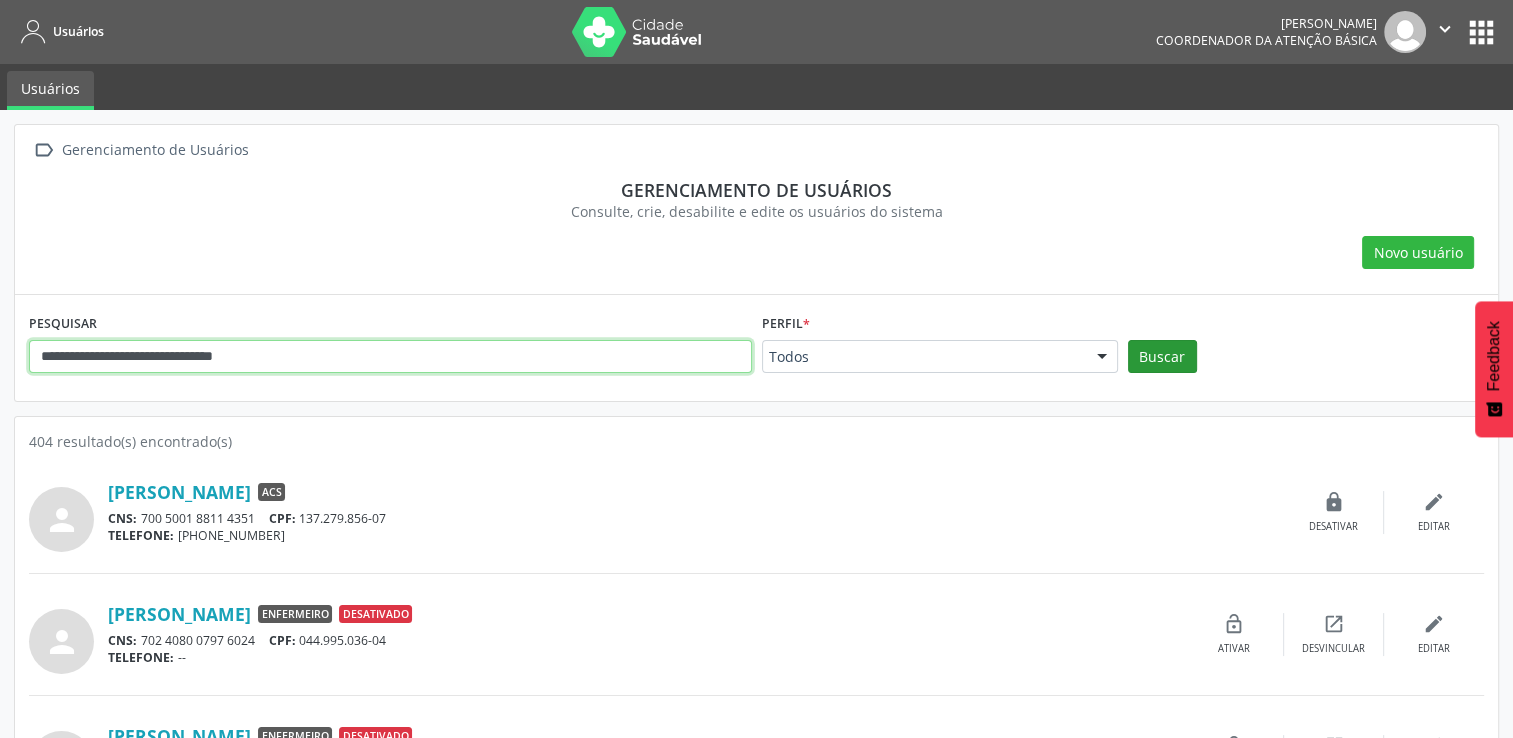 type on "**********" 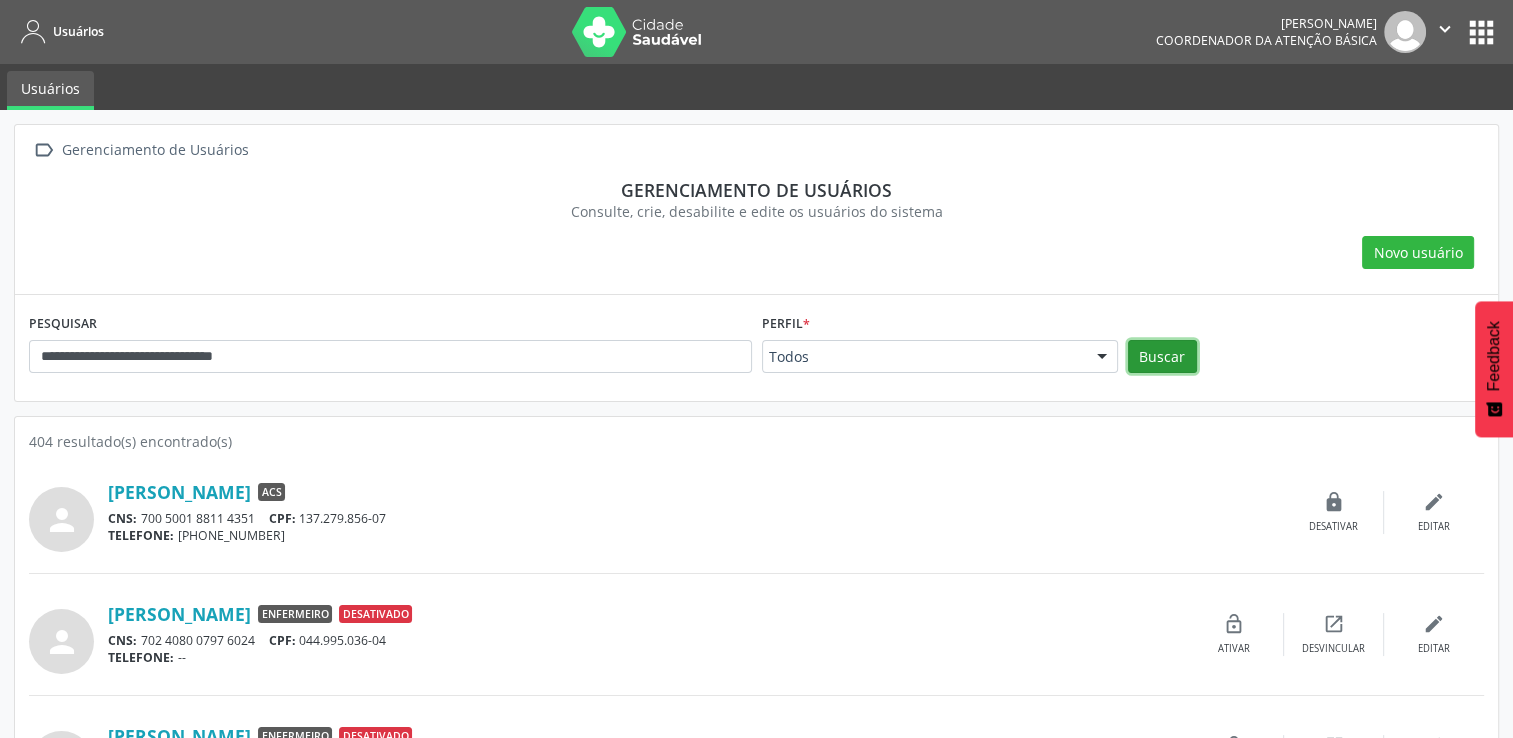 click on "Buscar" at bounding box center (1162, 357) 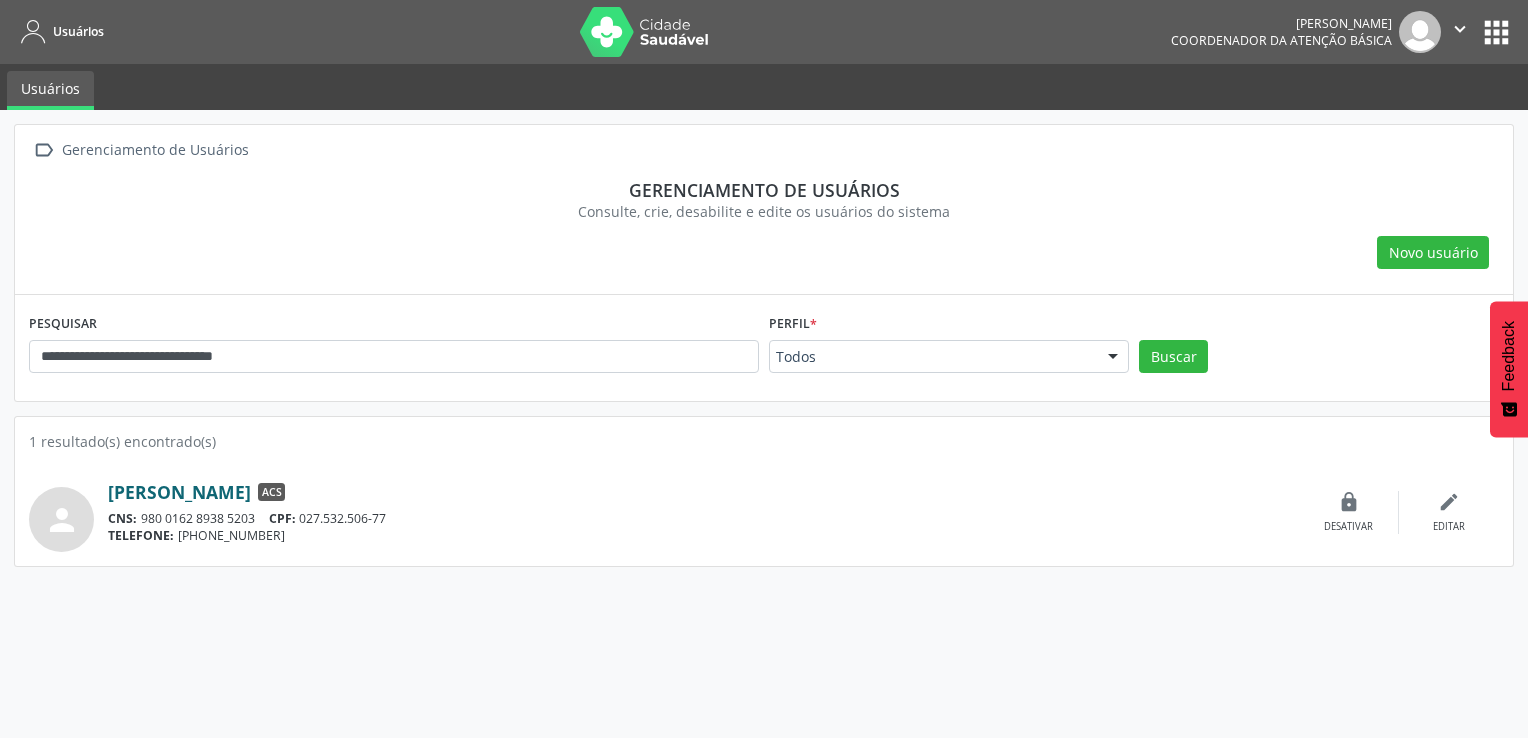 click on "Telma Rodrigues Siqueira Goncalves" at bounding box center [179, 492] 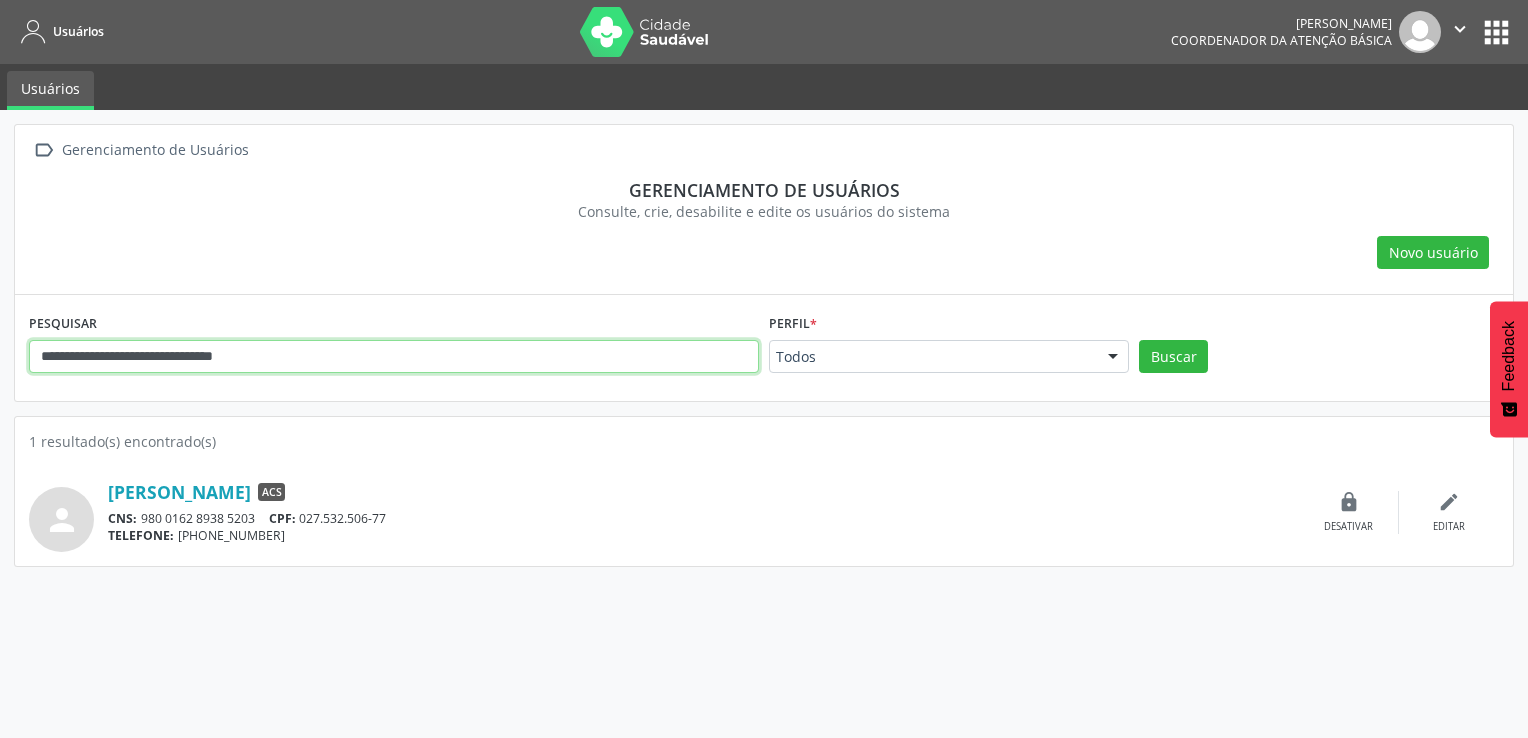 drag, startPoint x: 437, startPoint y: 360, endPoint x: -4, endPoint y: 335, distance: 441.70804 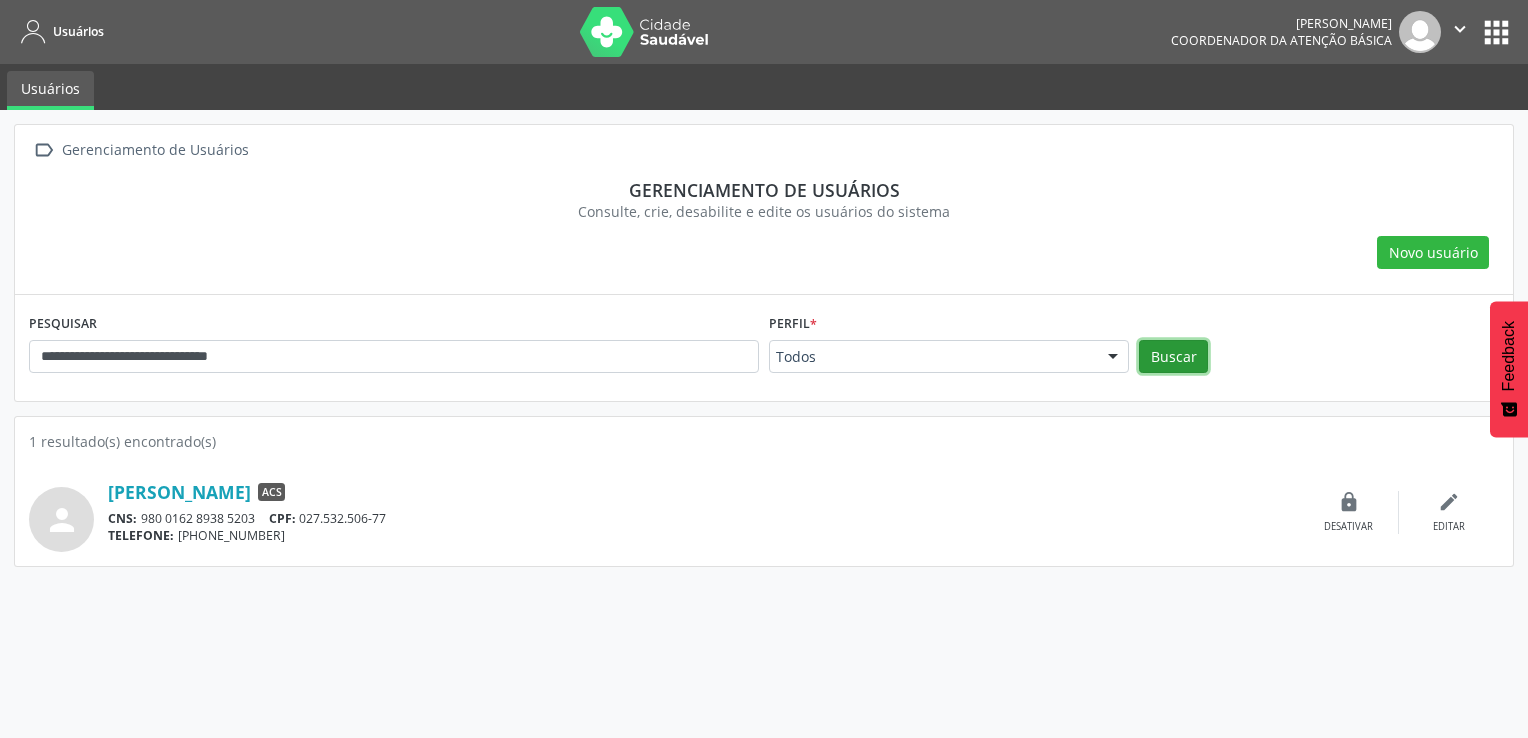 click on "Buscar" at bounding box center (1173, 357) 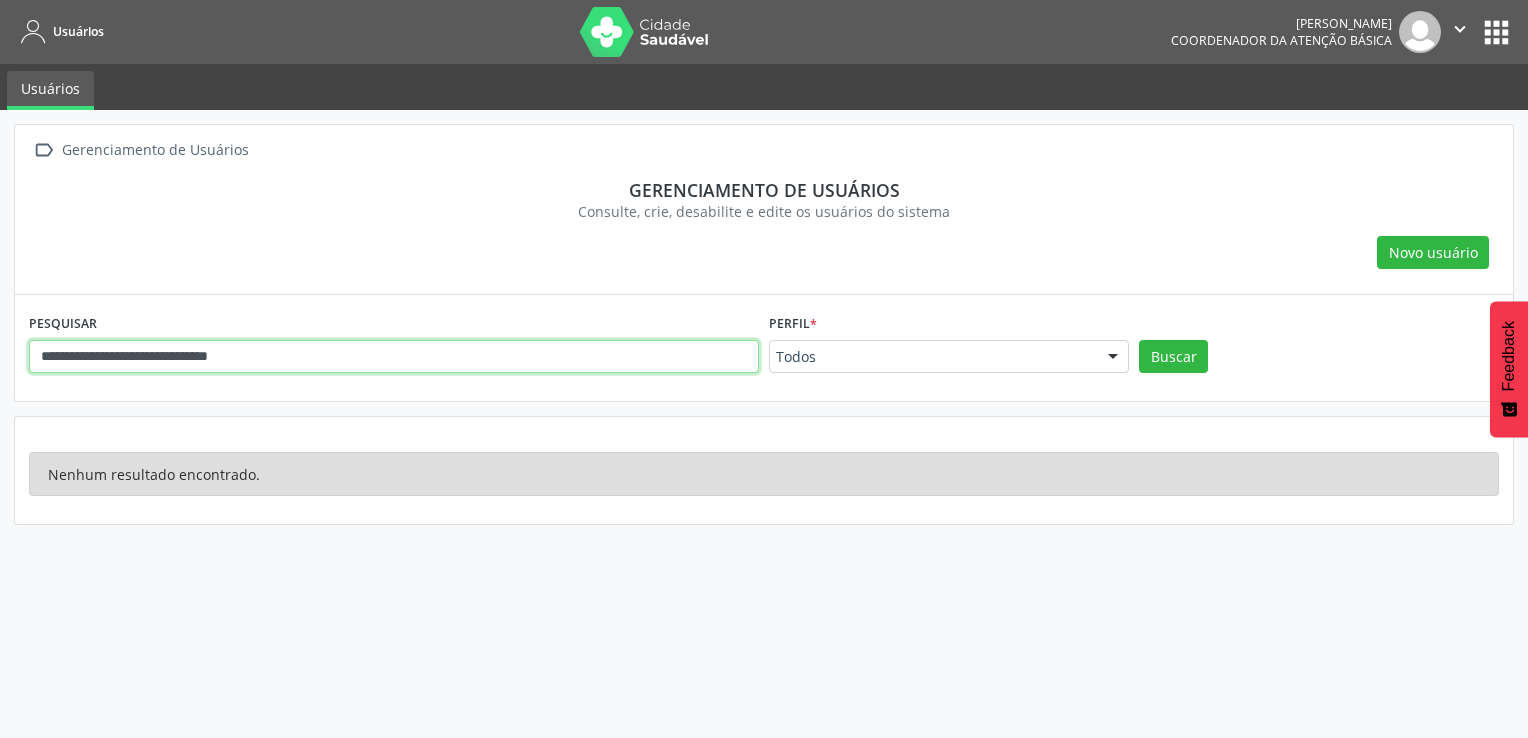 drag, startPoint x: 336, startPoint y: 369, endPoint x: 0, endPoint y: 318, distance: 339.8485 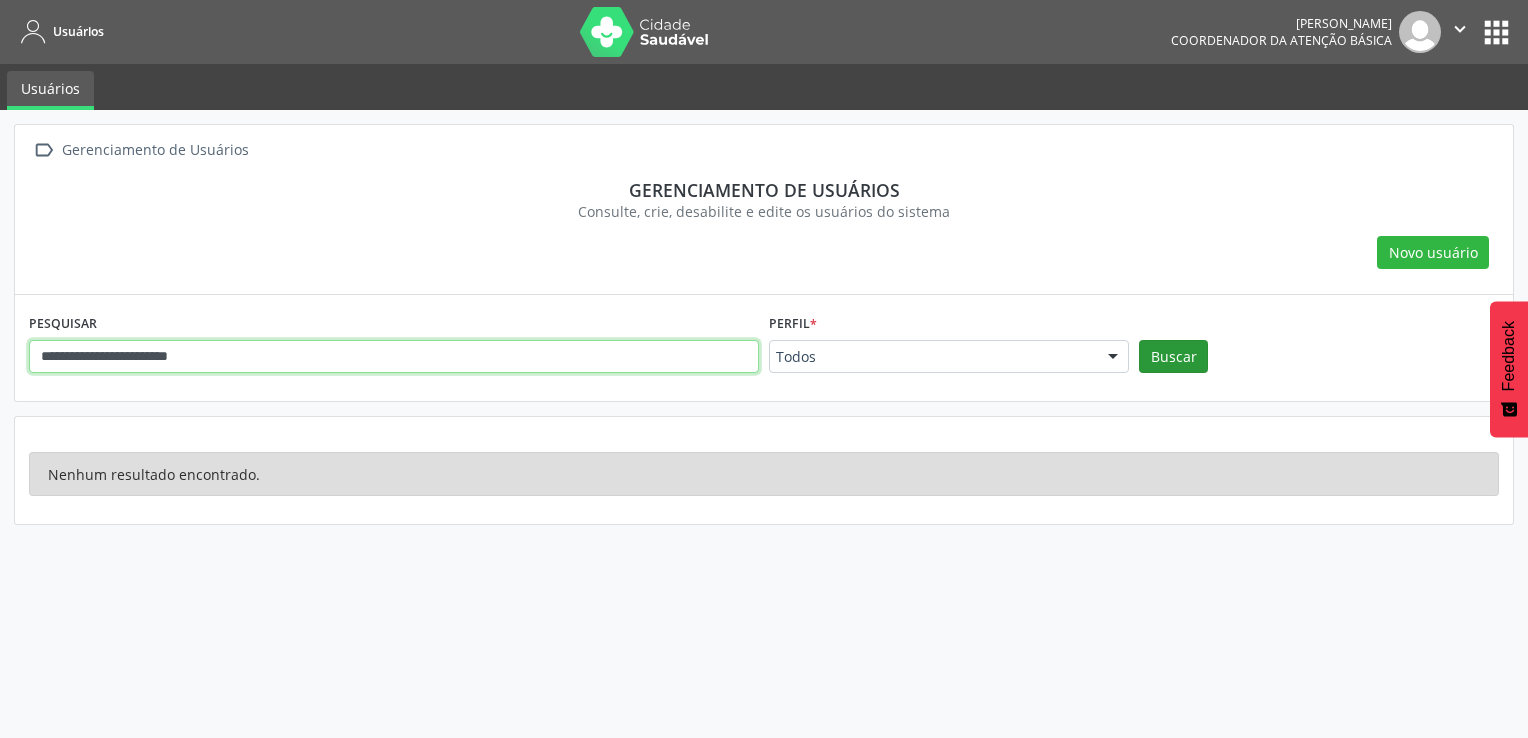 type on "**********" 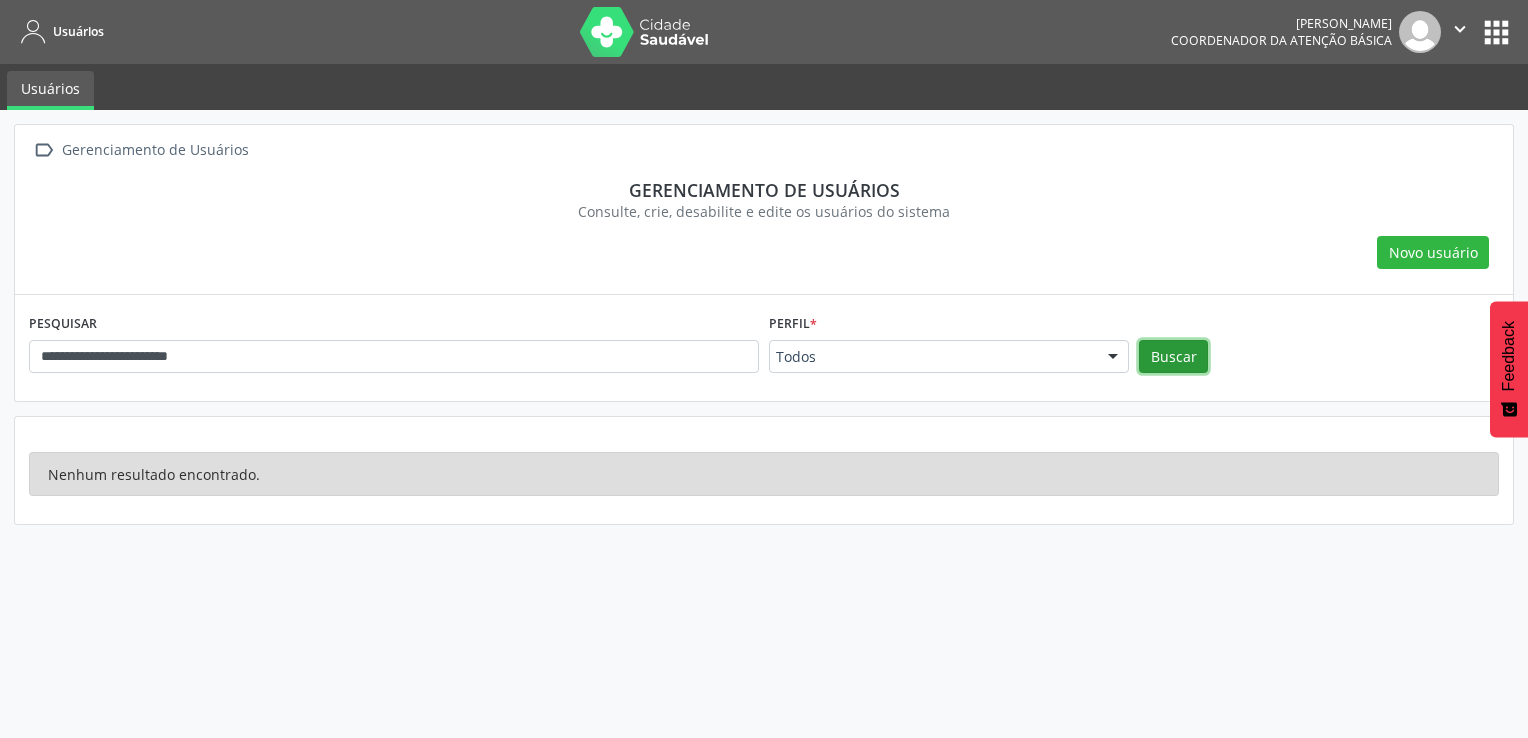click on "Buscar" at bounding box center (1173, 357) 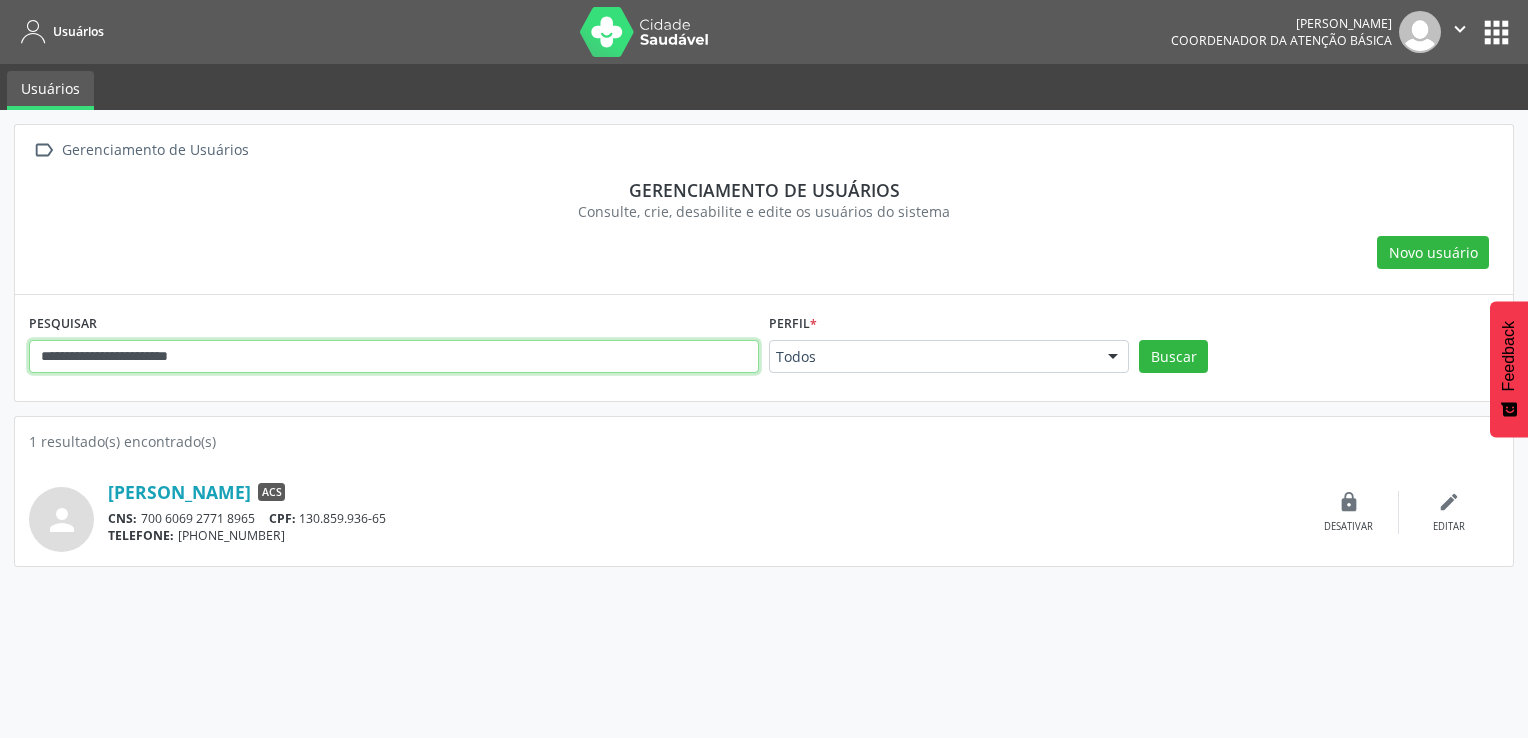 drag, startPoint x: 248, startPoint y: 358, endPoint x: -4, endPoint y: 384, distance: 253.33772 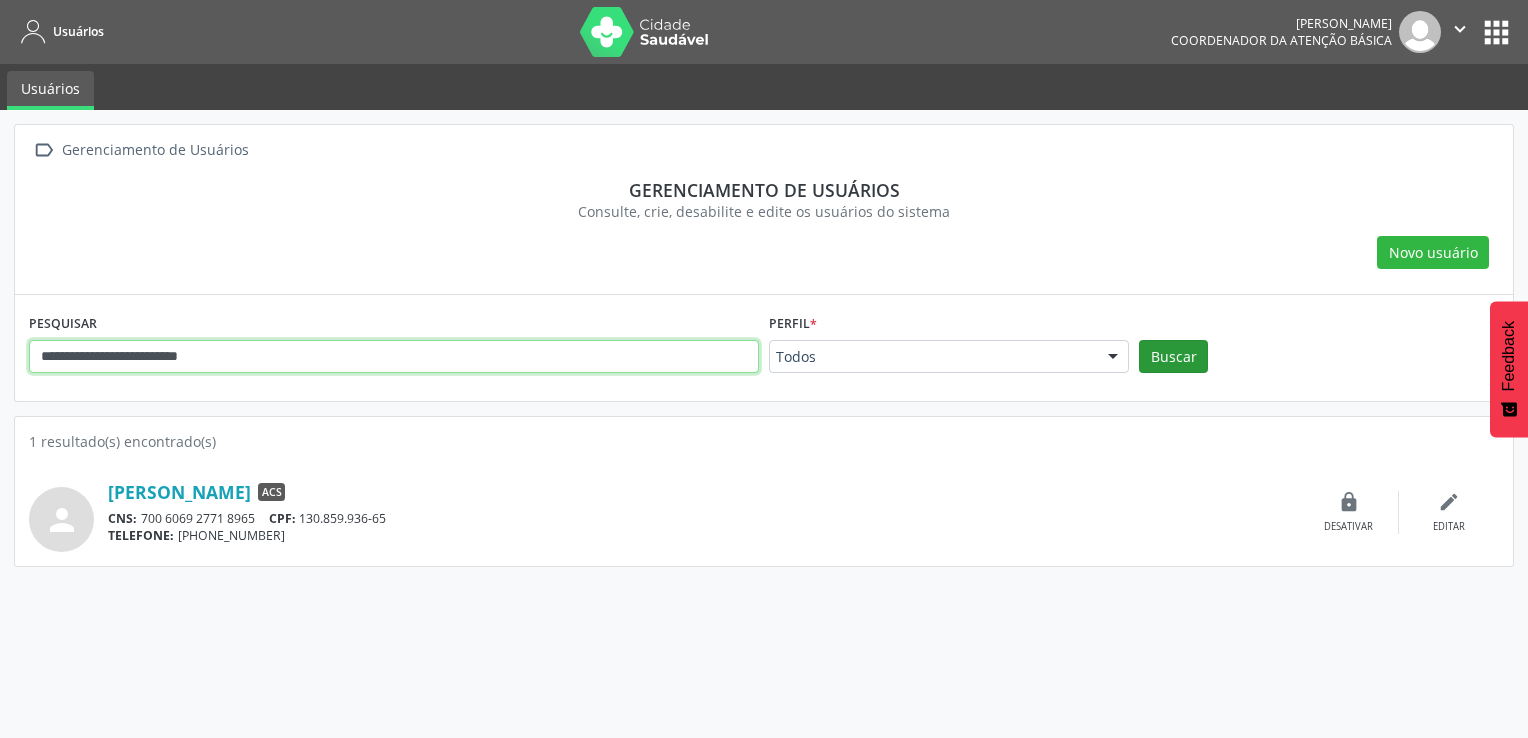 type on "**********" 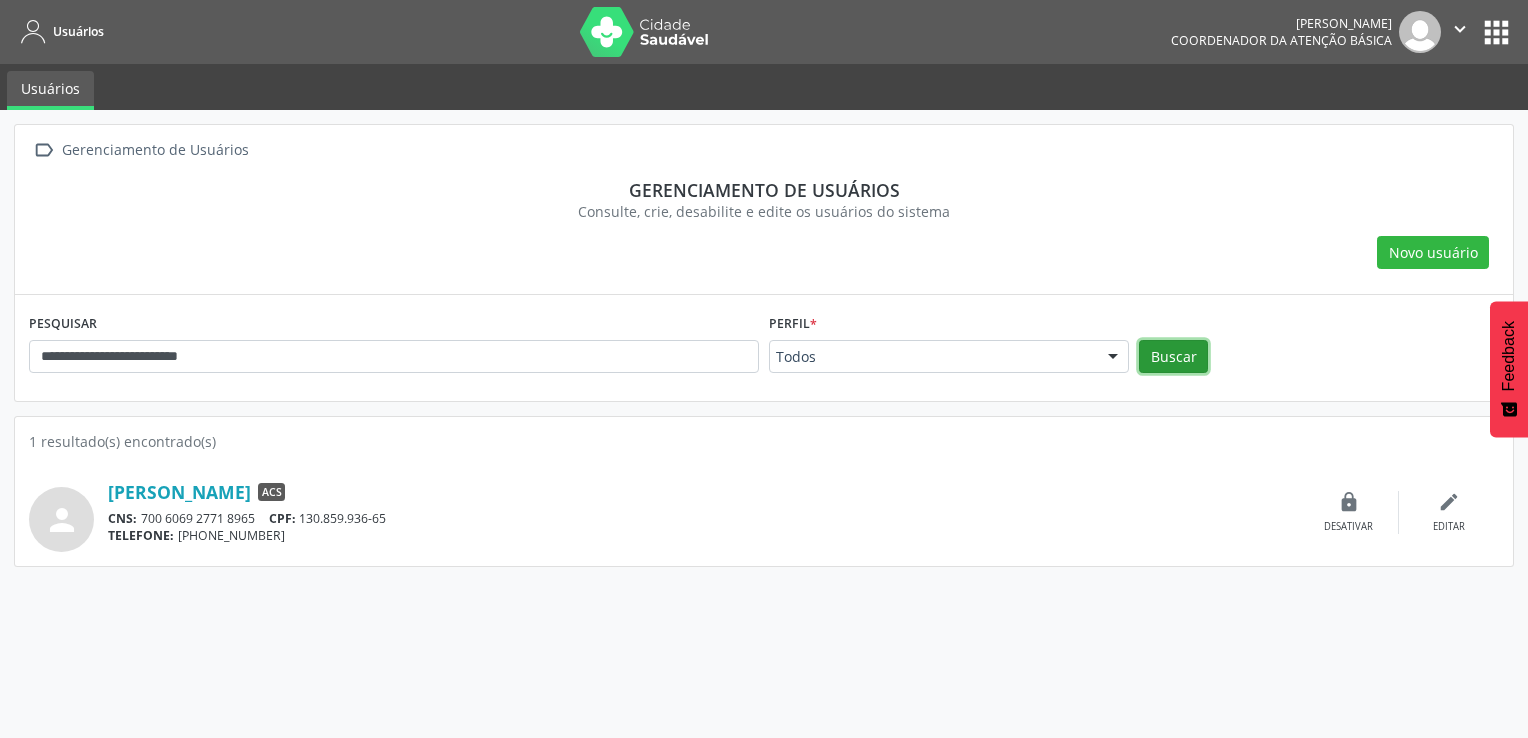 click on "Buscar" at bounding box center [1173, 357] 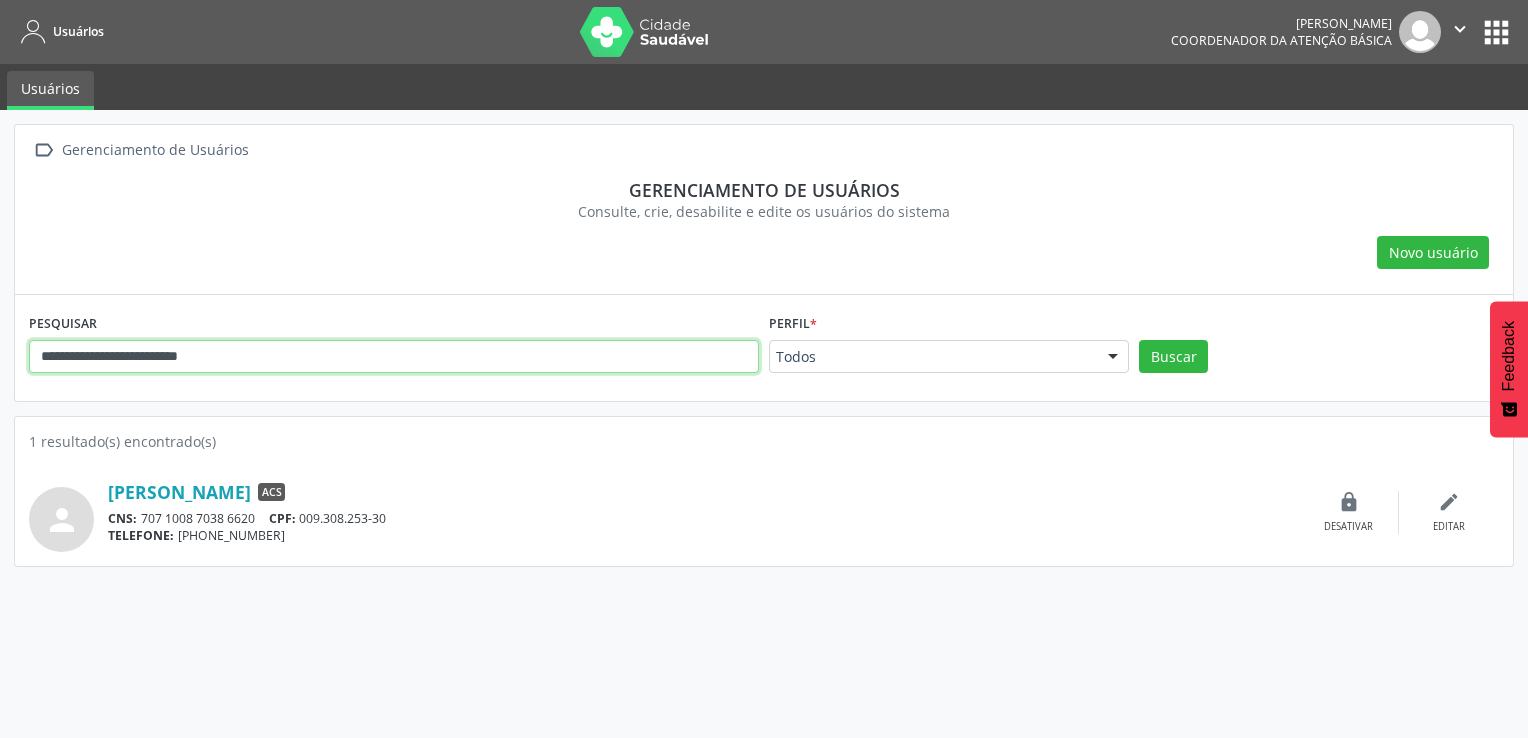 drag, startPoint x: 285, startPoint y: 353, endPoint x: -4, endPoint y: 344, distance: 289.1401 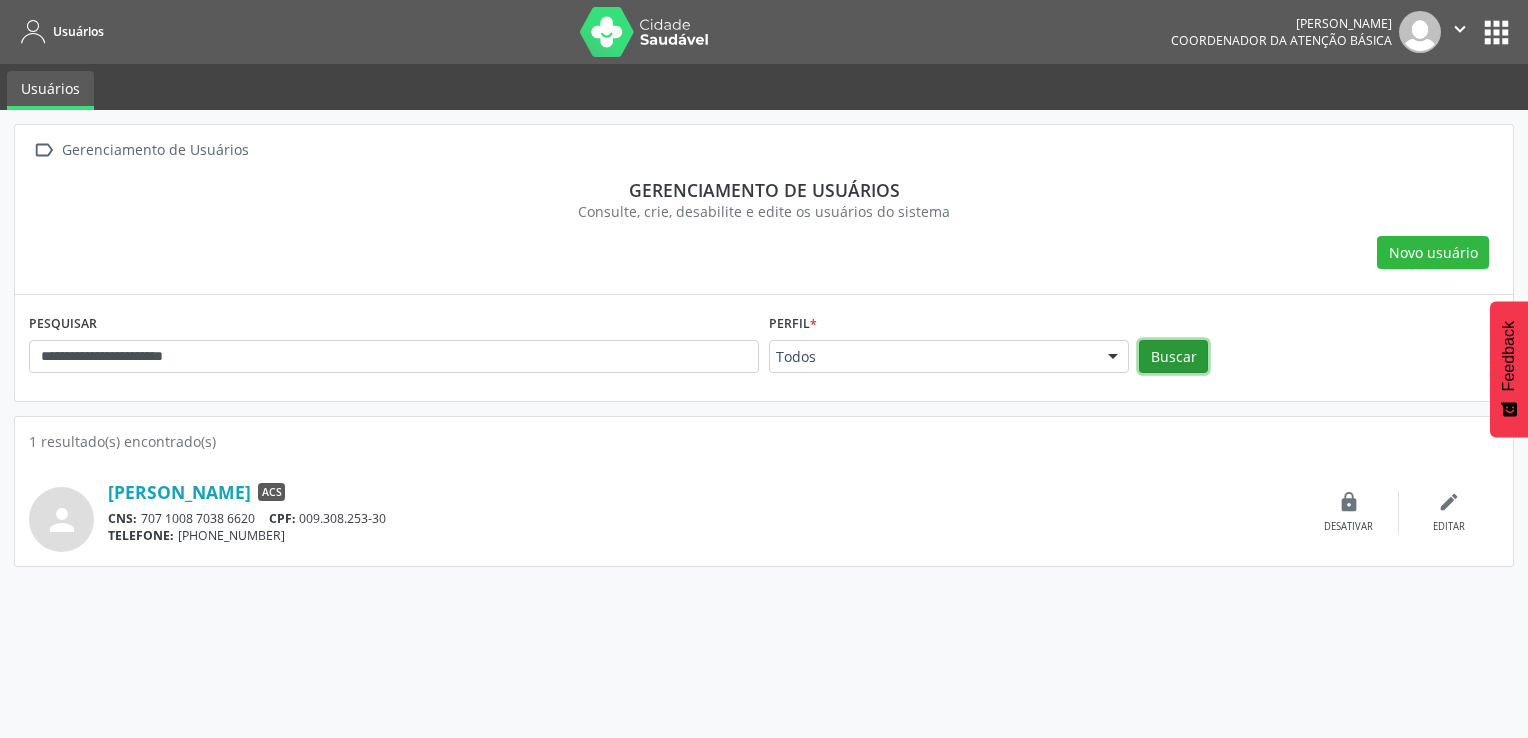 click on "Buscar" at bounding box center (1173, 357) 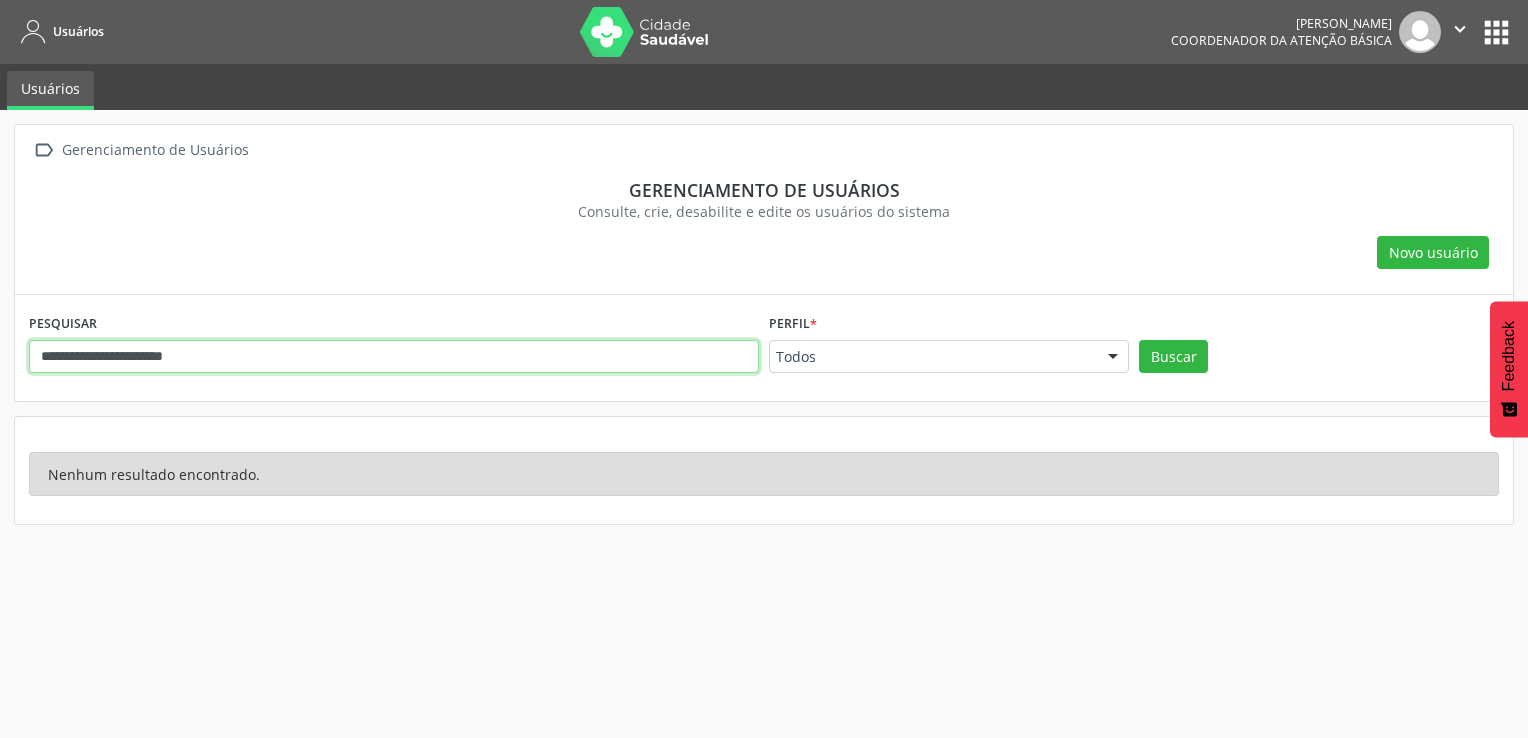 click on "**********" at bounding box center (394, 357) 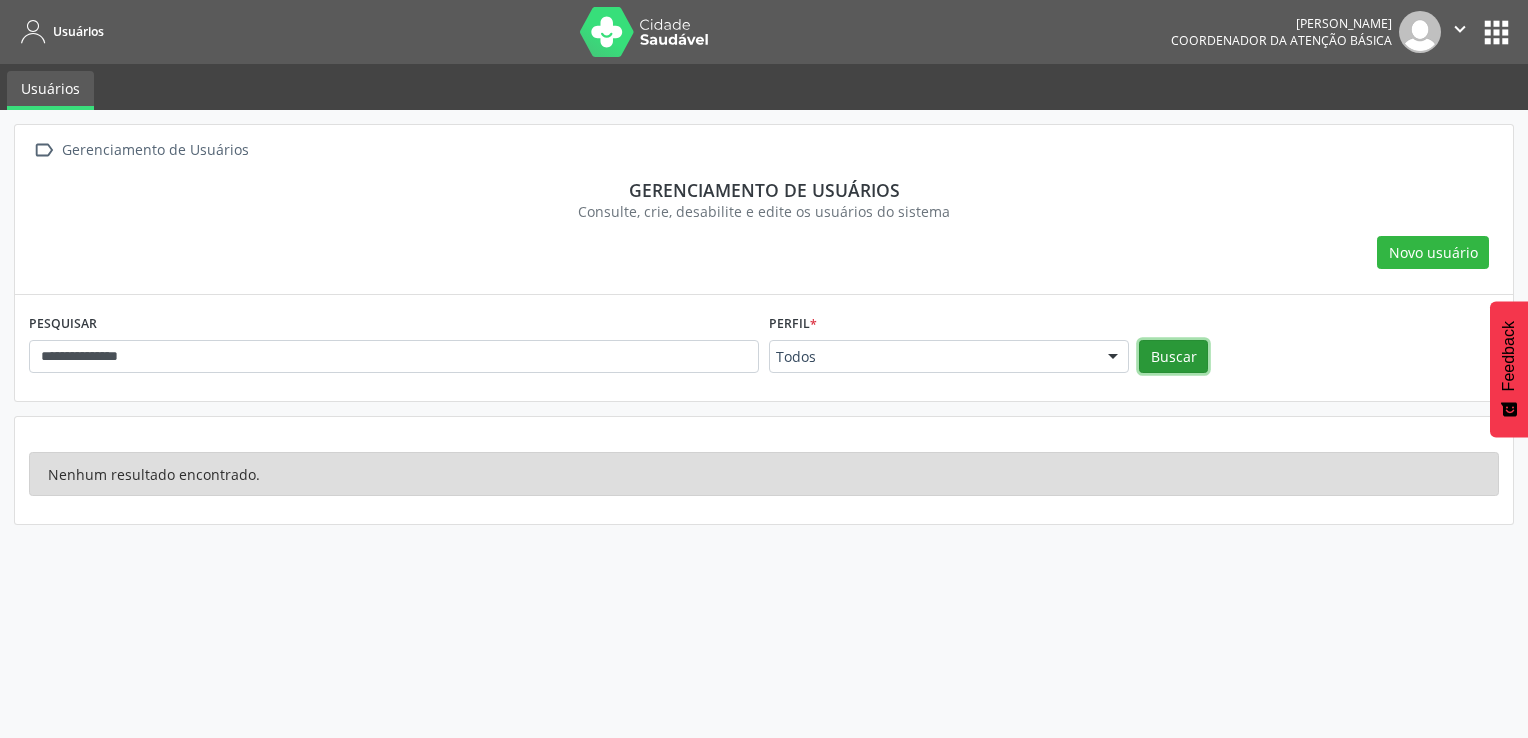 click on "Buscar" at bounding box center [1173, 357] 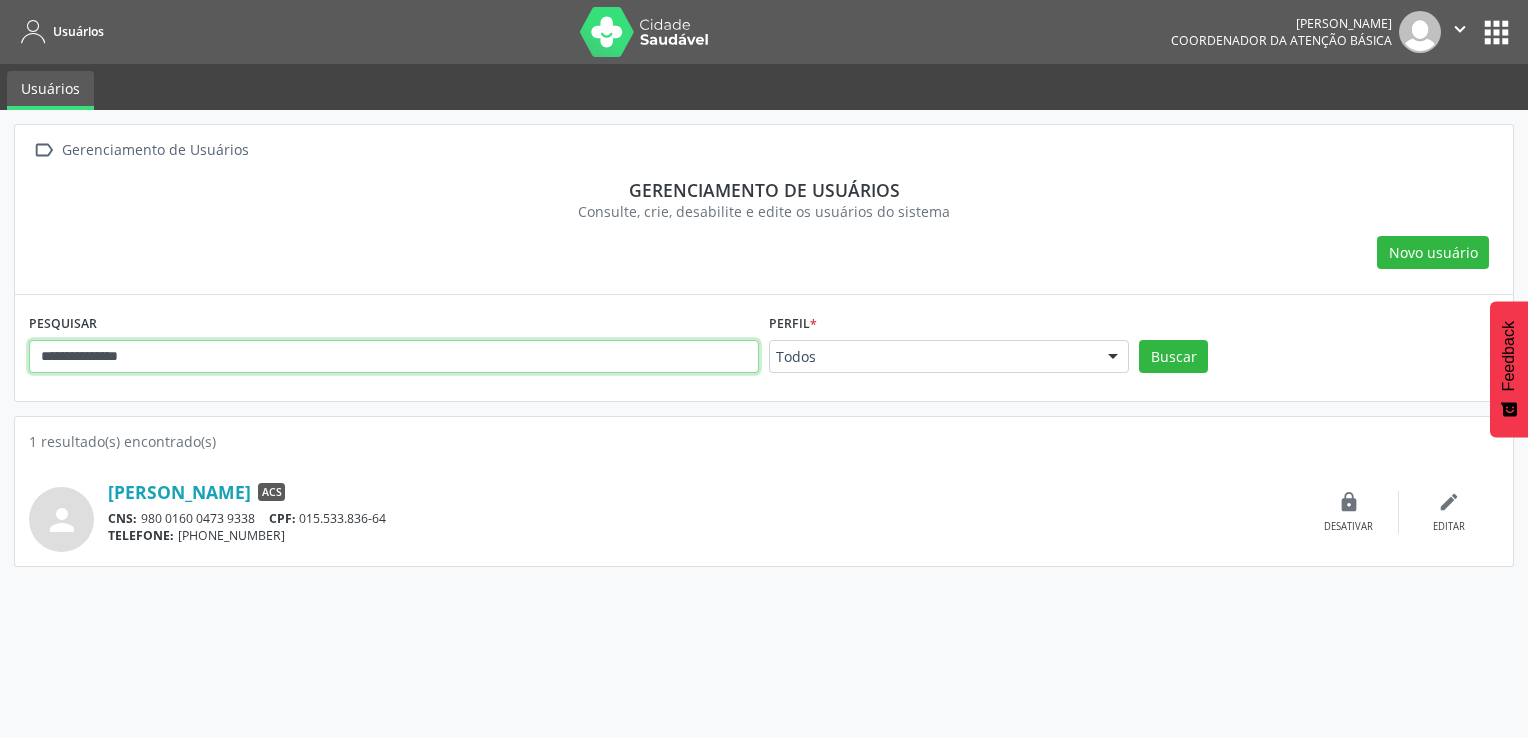 click on "**********" at bounding box center [394, 357] 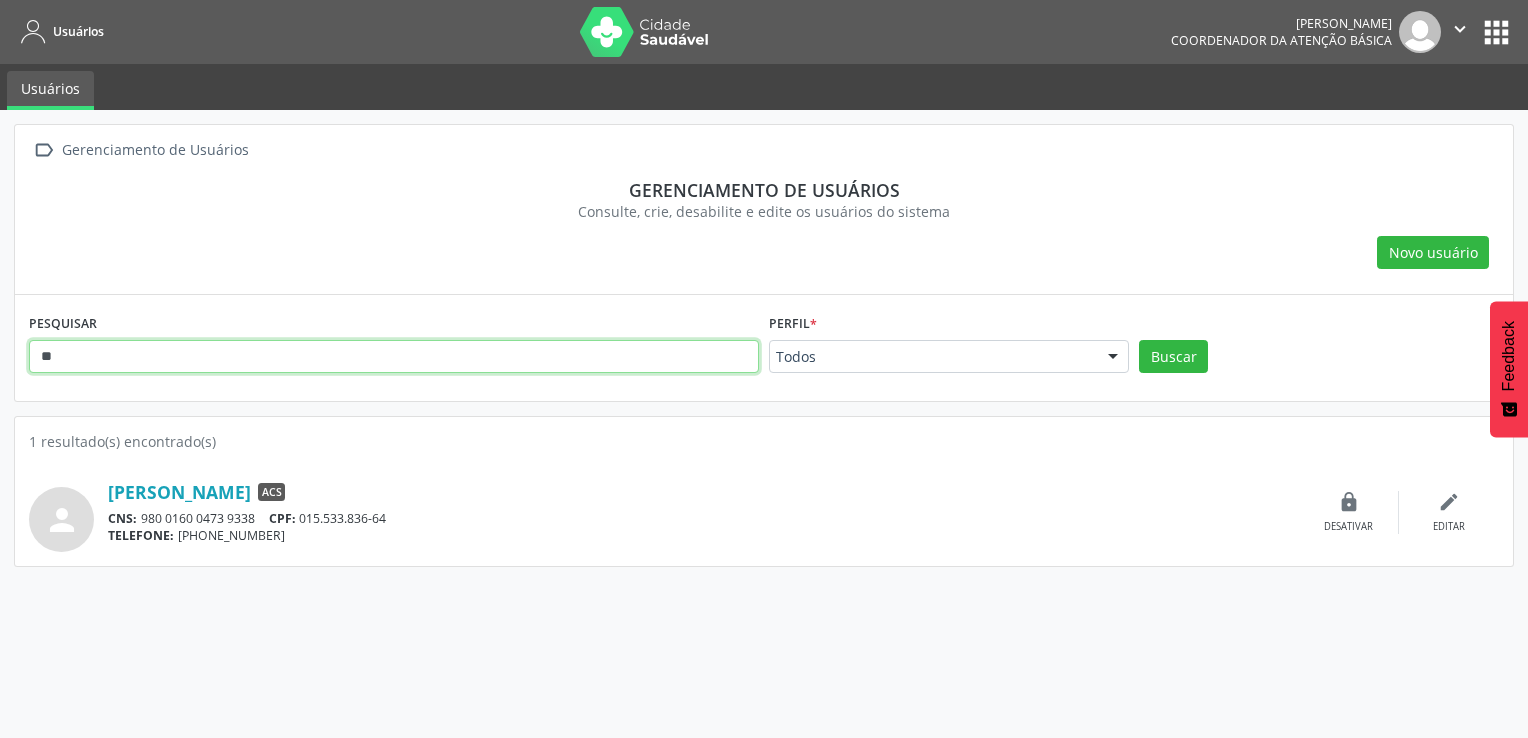 type on "*" 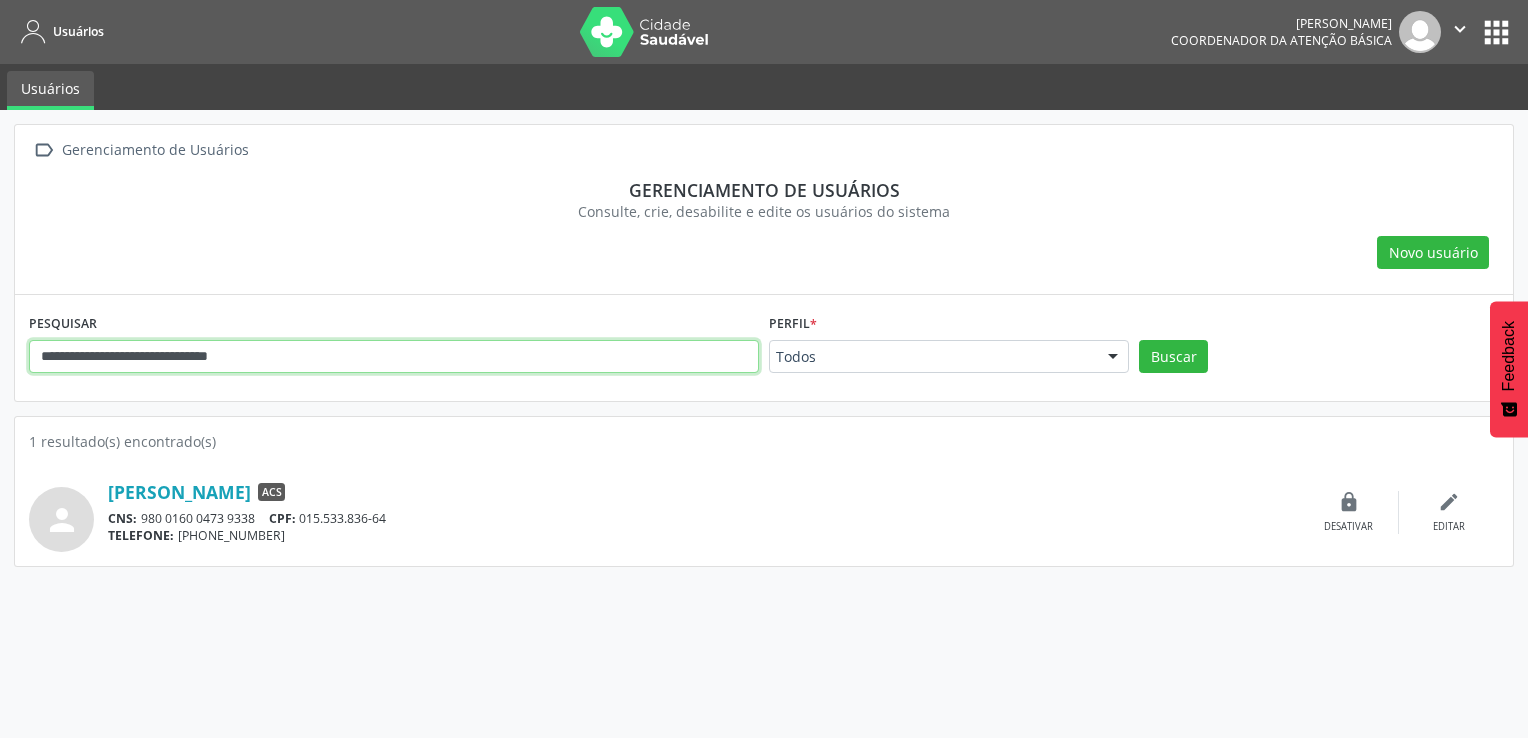 click on "Buscar" at bounding box center [1173, 357] 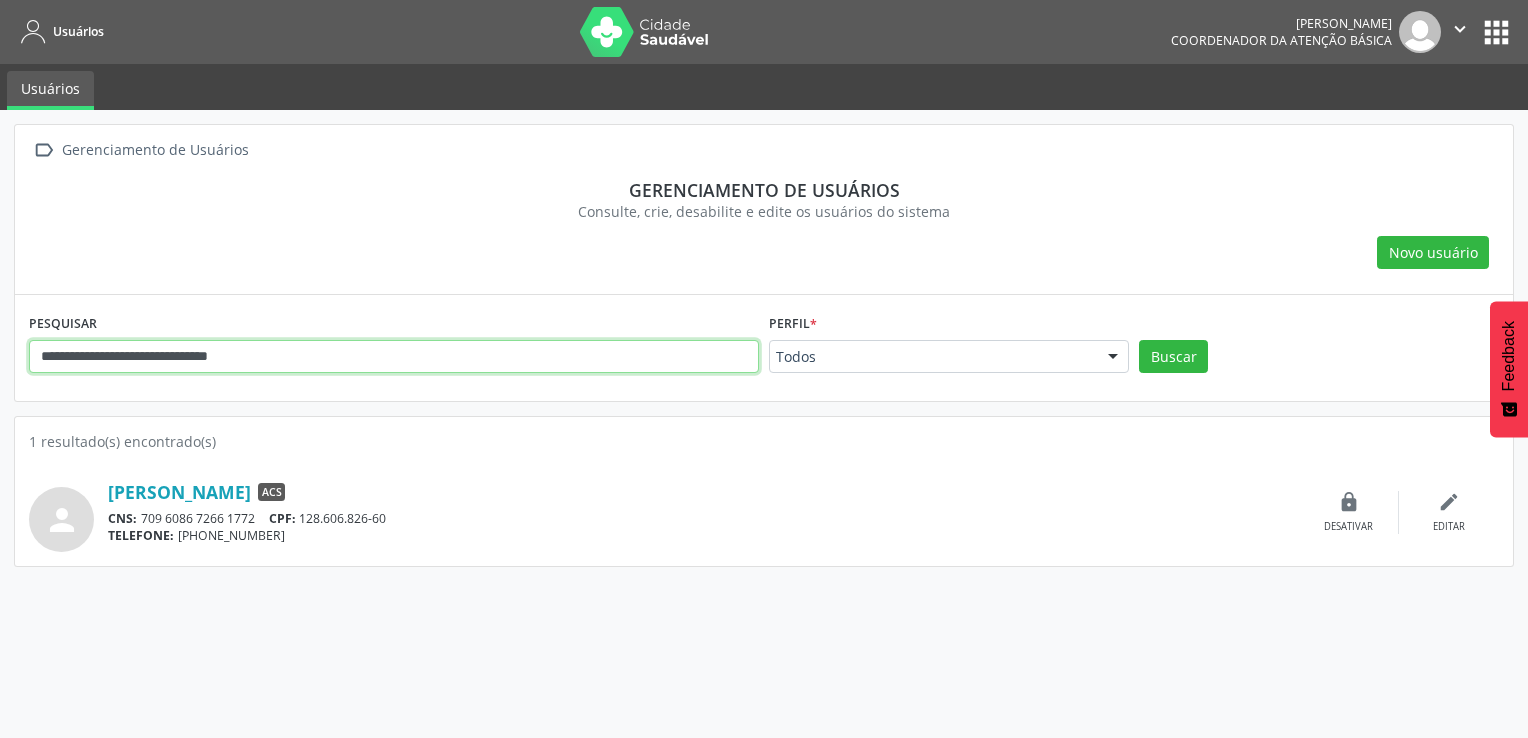 click on "**********" at bounding box center (394, 357) 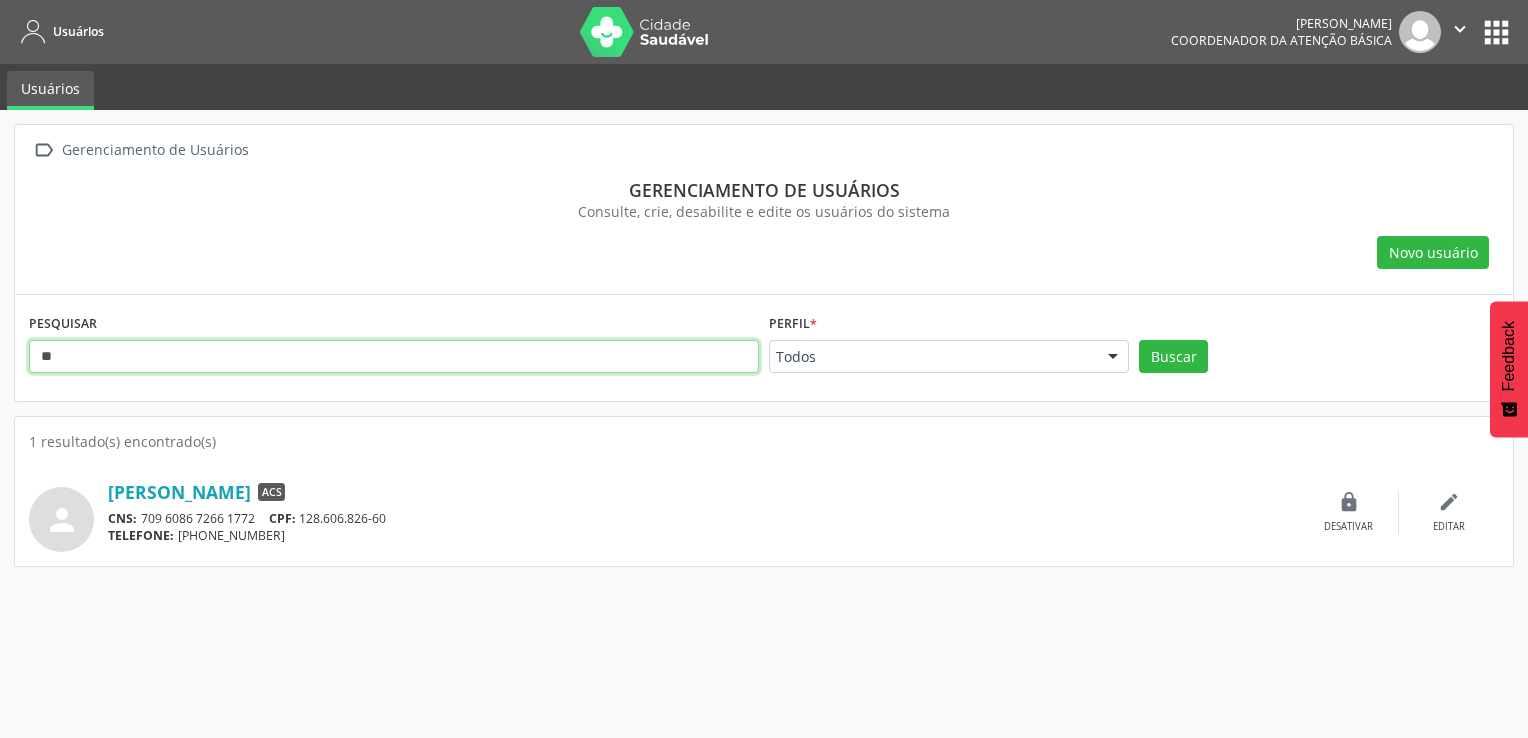 type on "*" 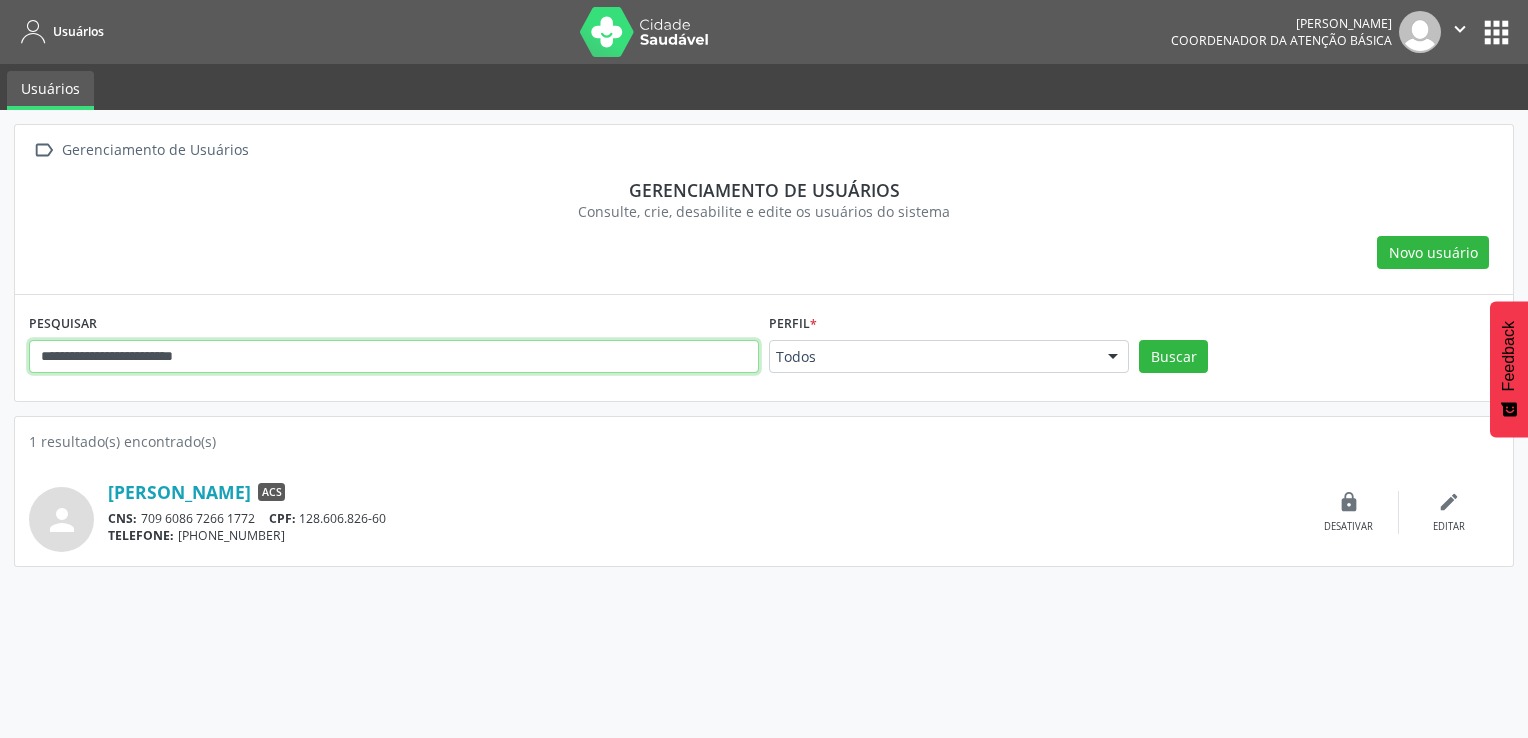 click on "Buscar" at bounding box center (1173, 357) 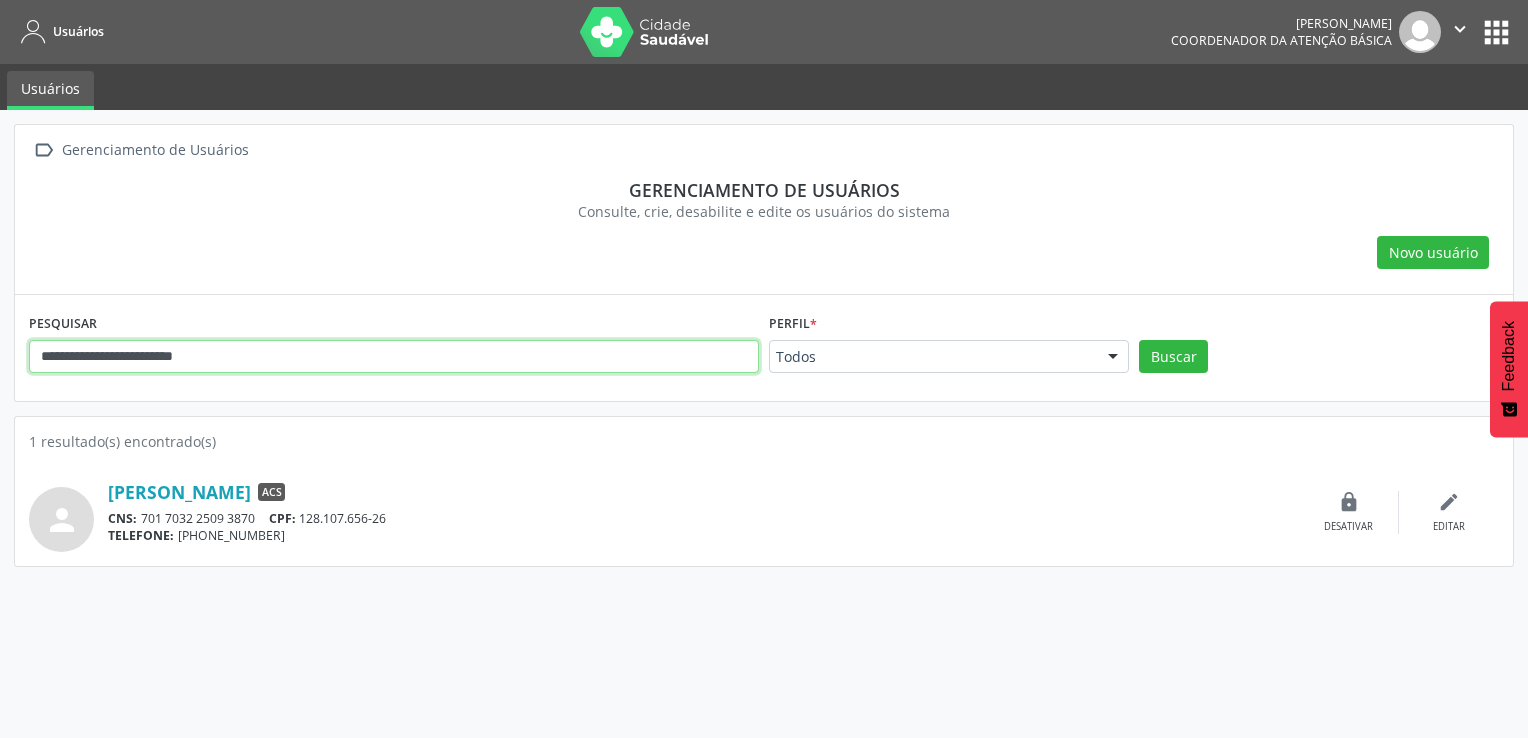 click on "**********" at bounding box center [394, 357] 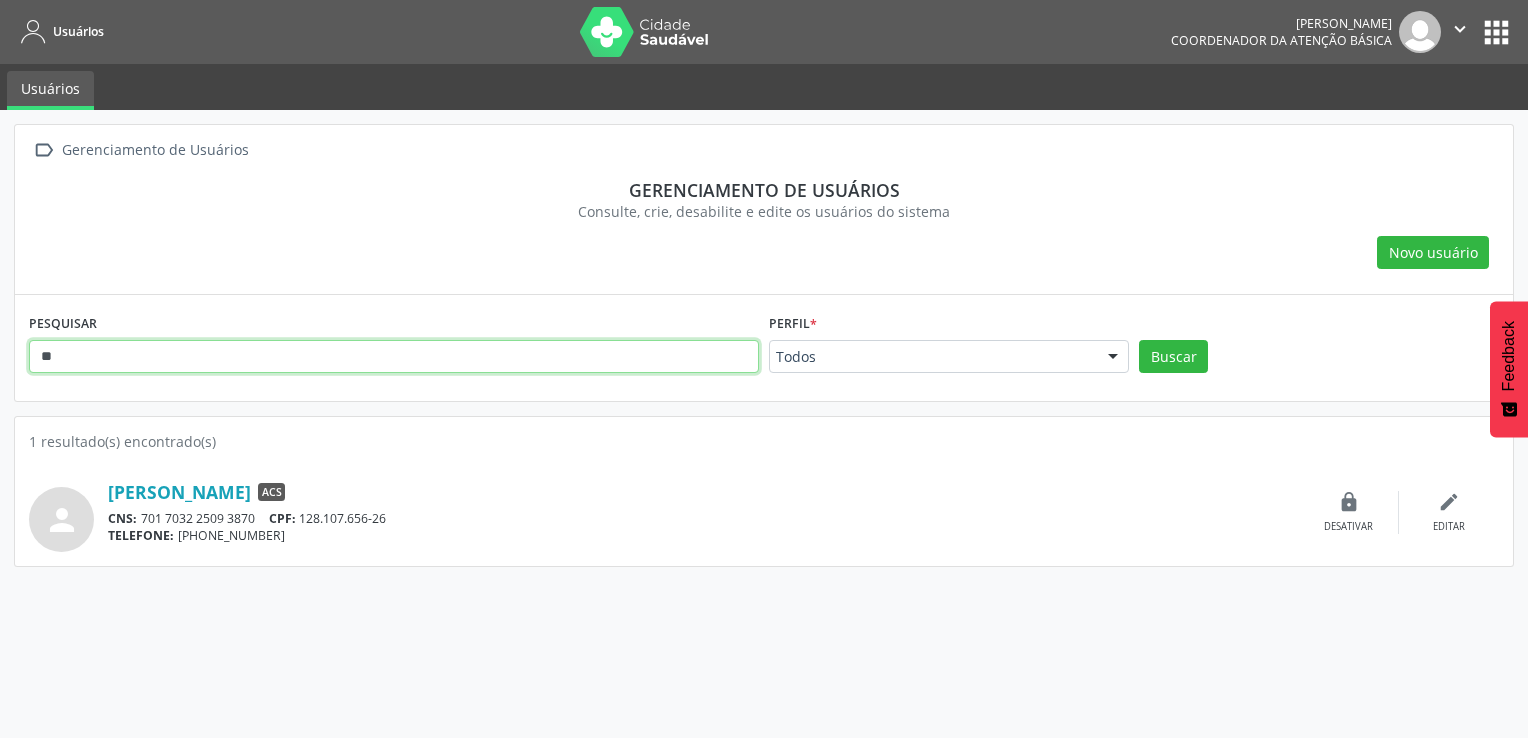 type on "*" 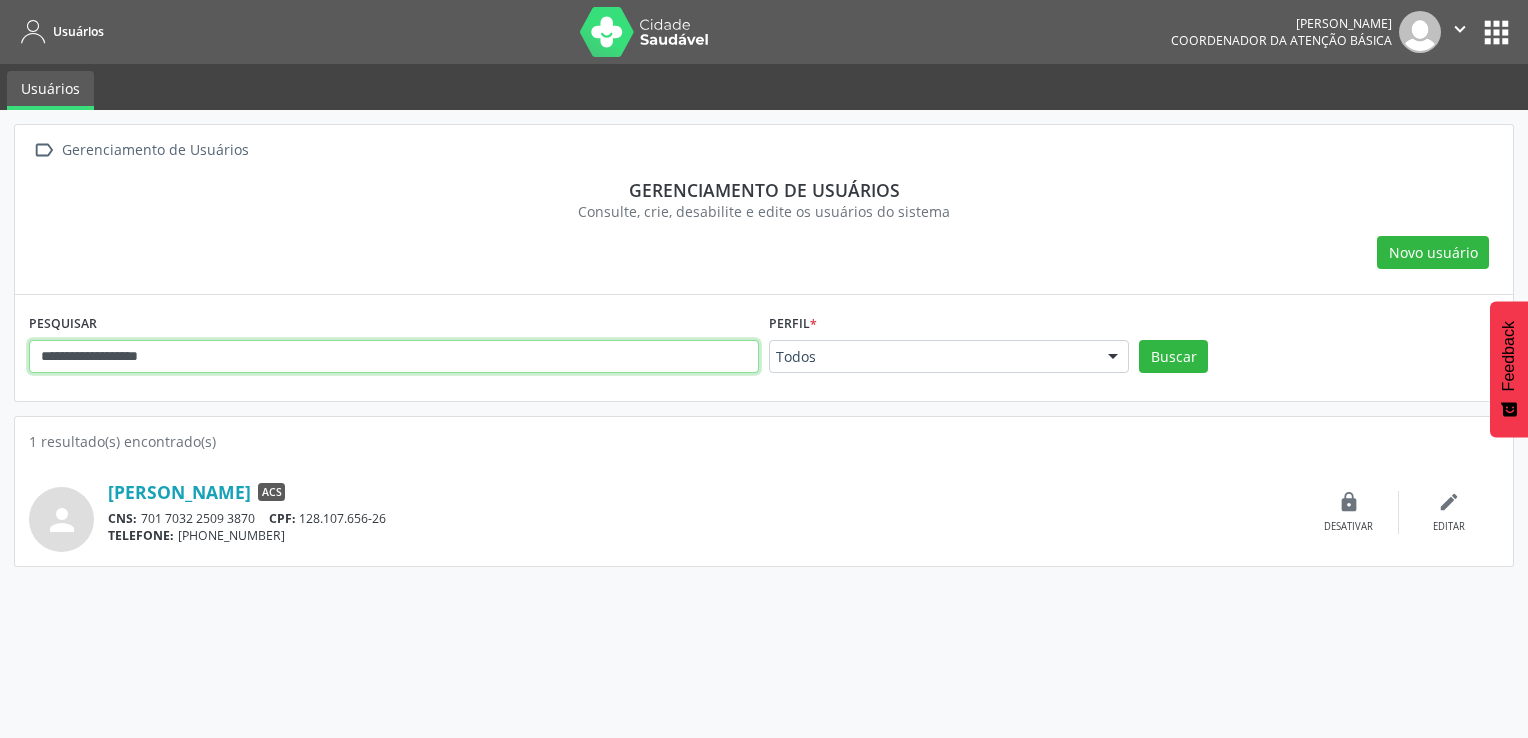 click on "Buscar" at bounding box center [1173, 357] 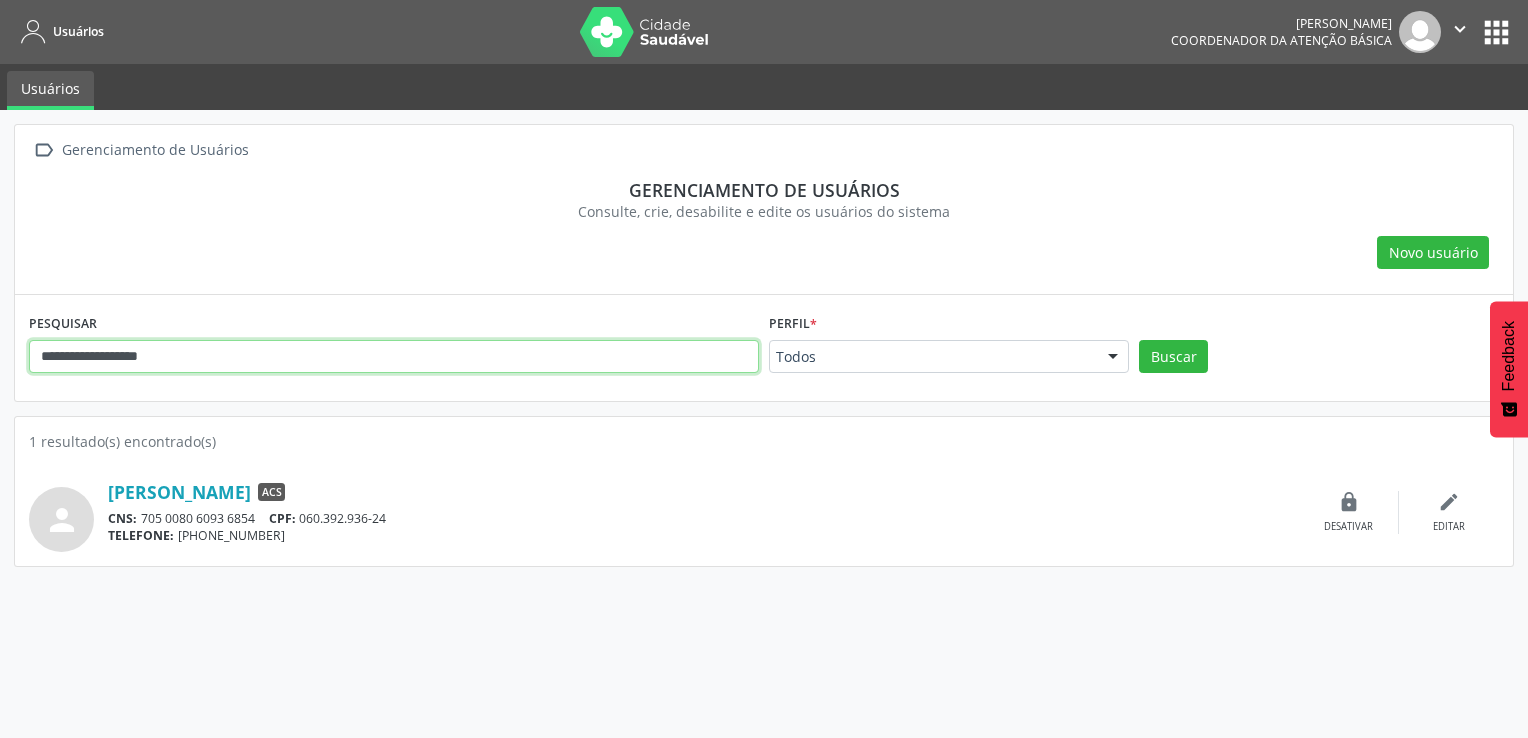 click on "**********" at bounding box center [394, 357] 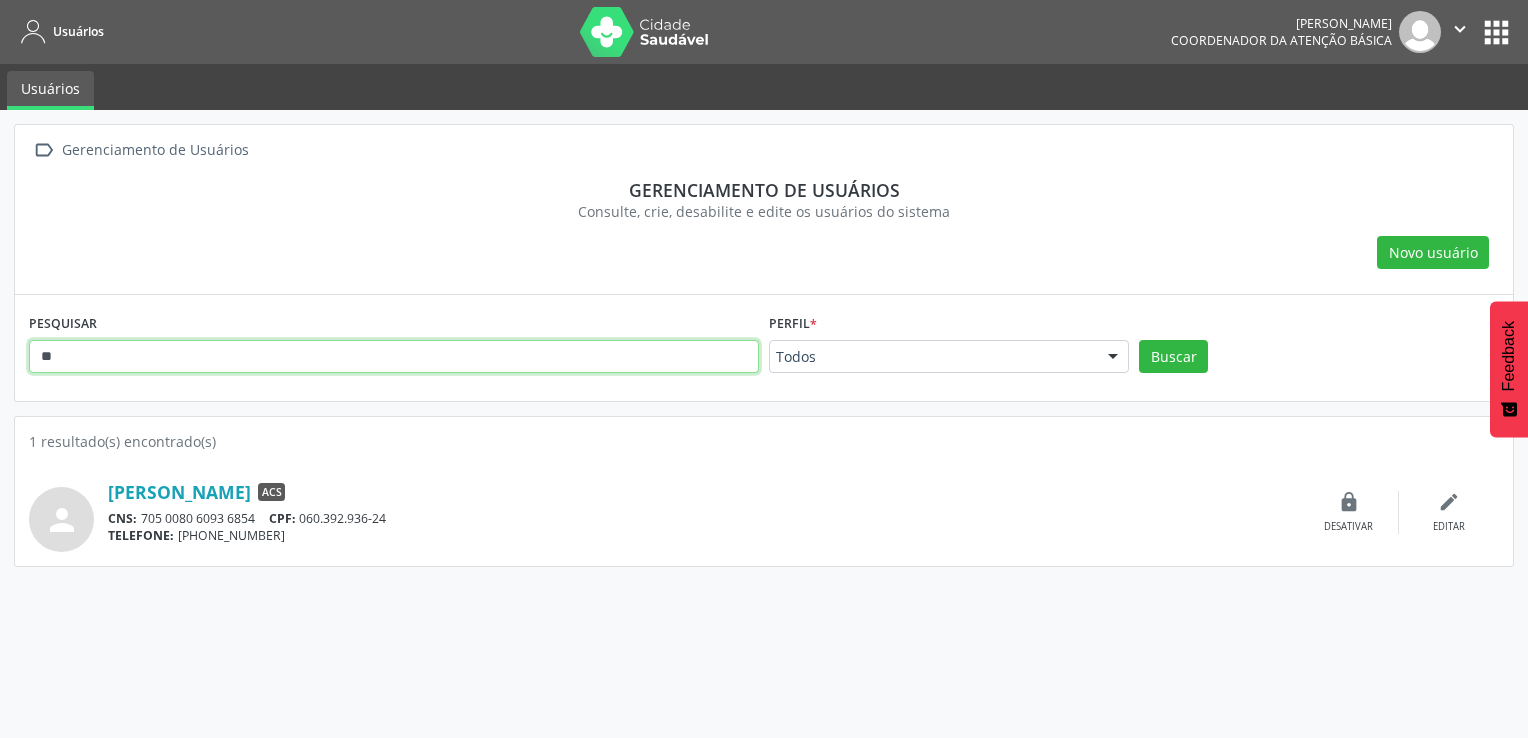 type on "*" 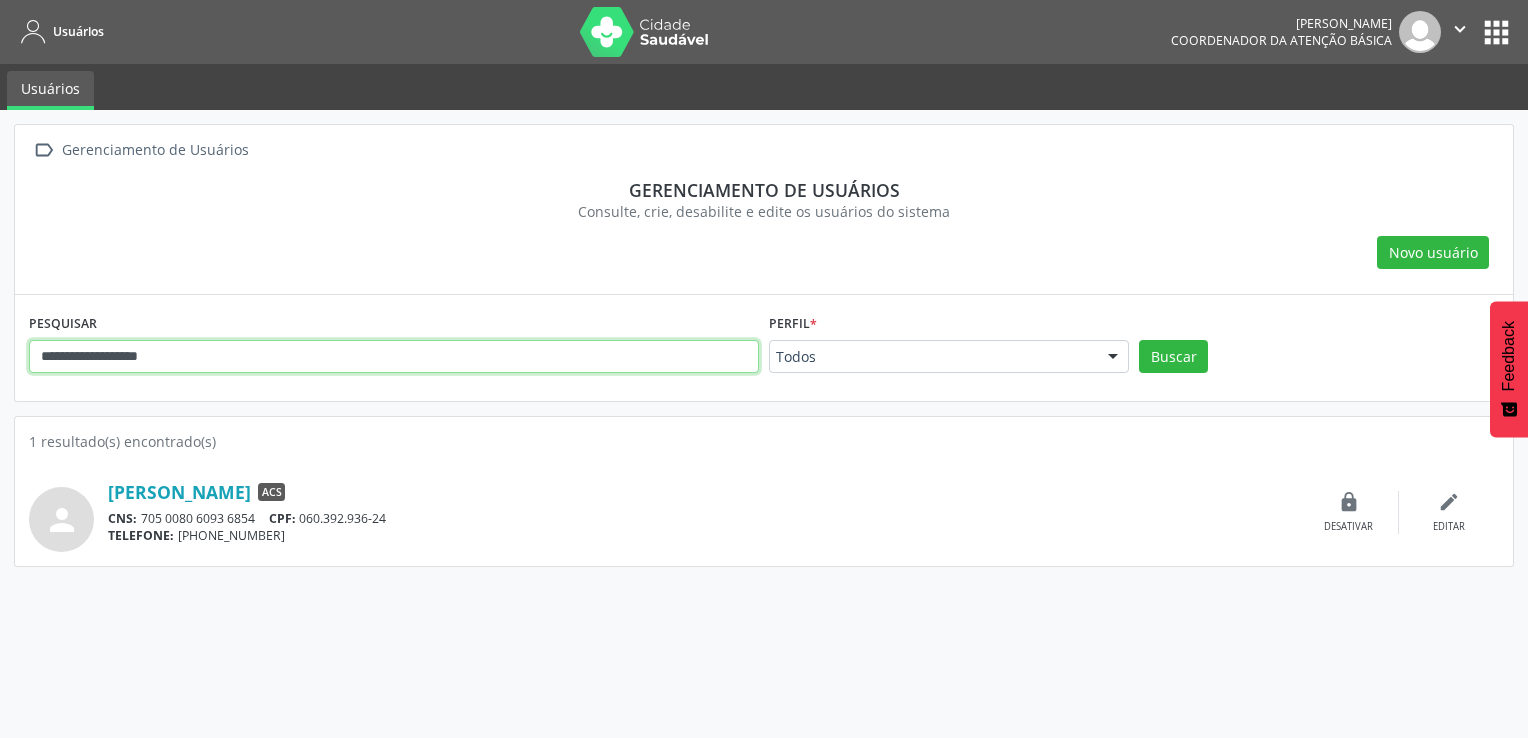 click on "Buscar" at bounding box center [1173, 357] 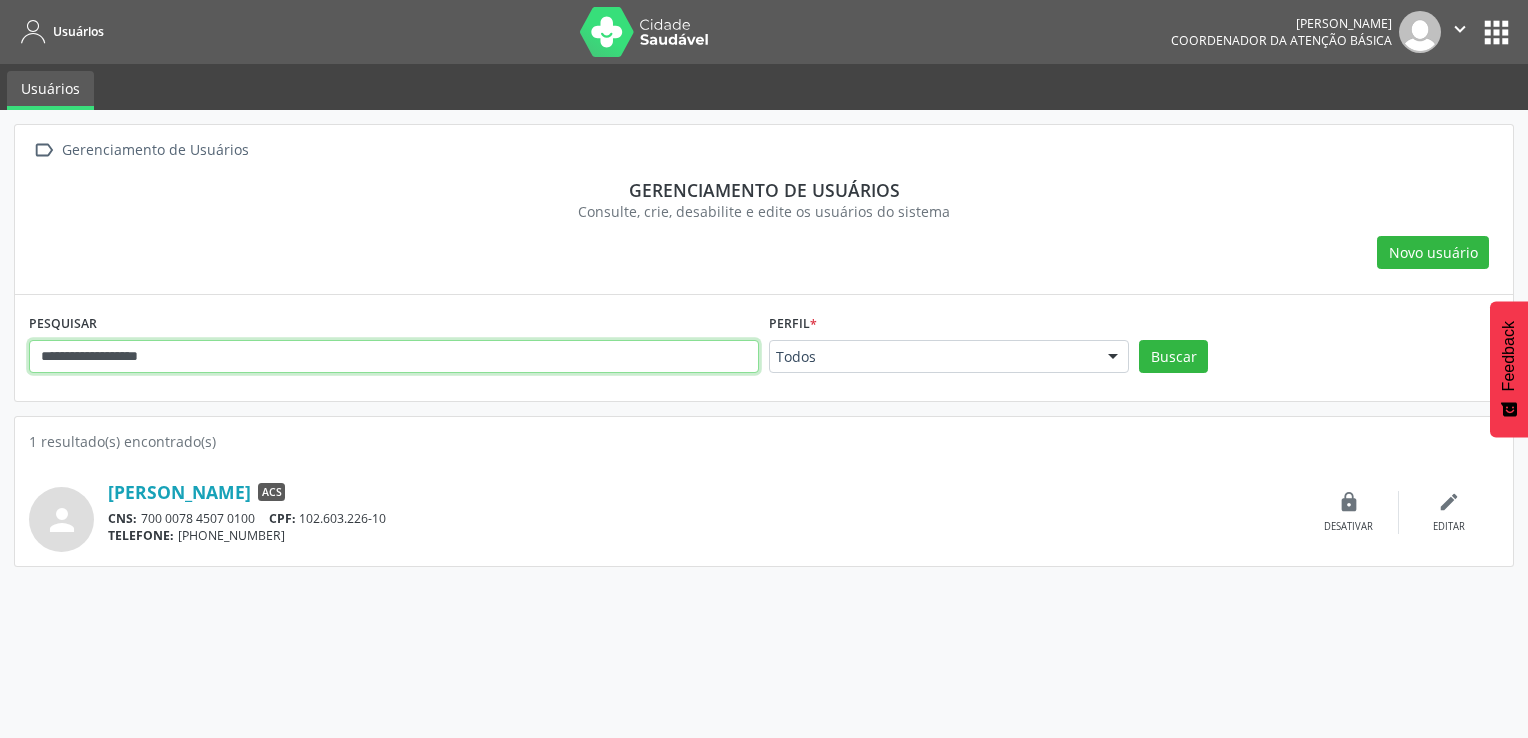 click on "**********" at bounding box center (394, 357) 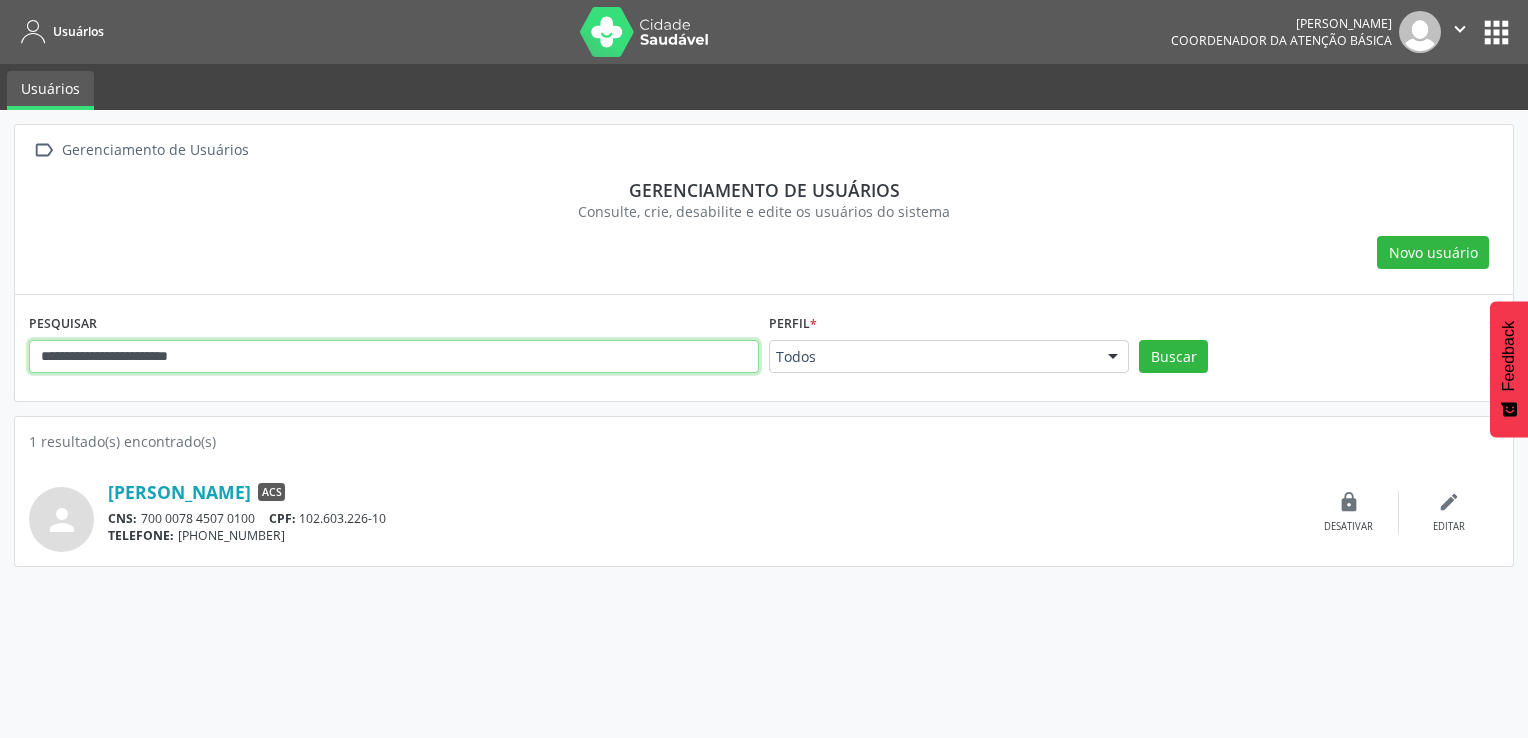 click on "Buscar" at bounding box center [1173, 357] 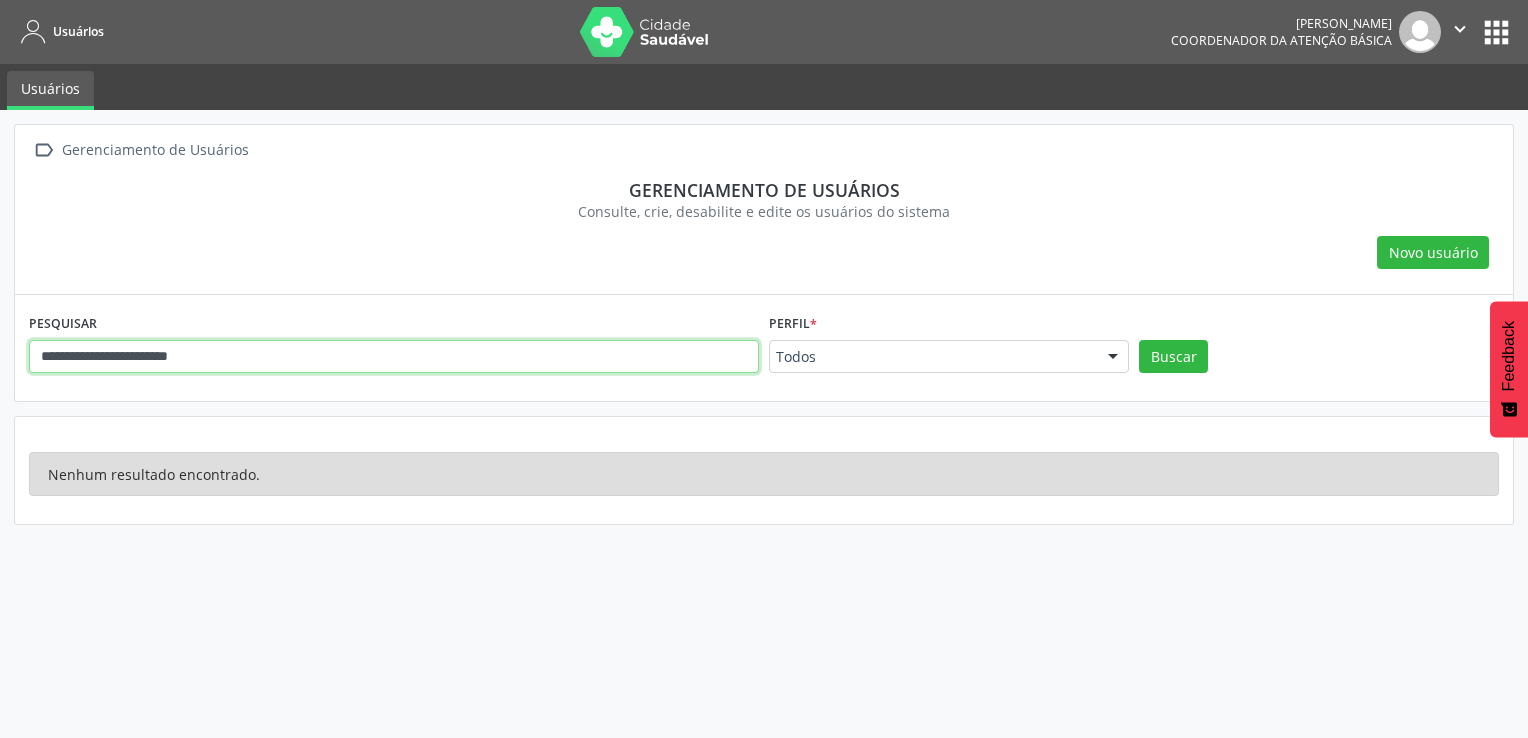 click on "**********" at bounding box center [394, 357] 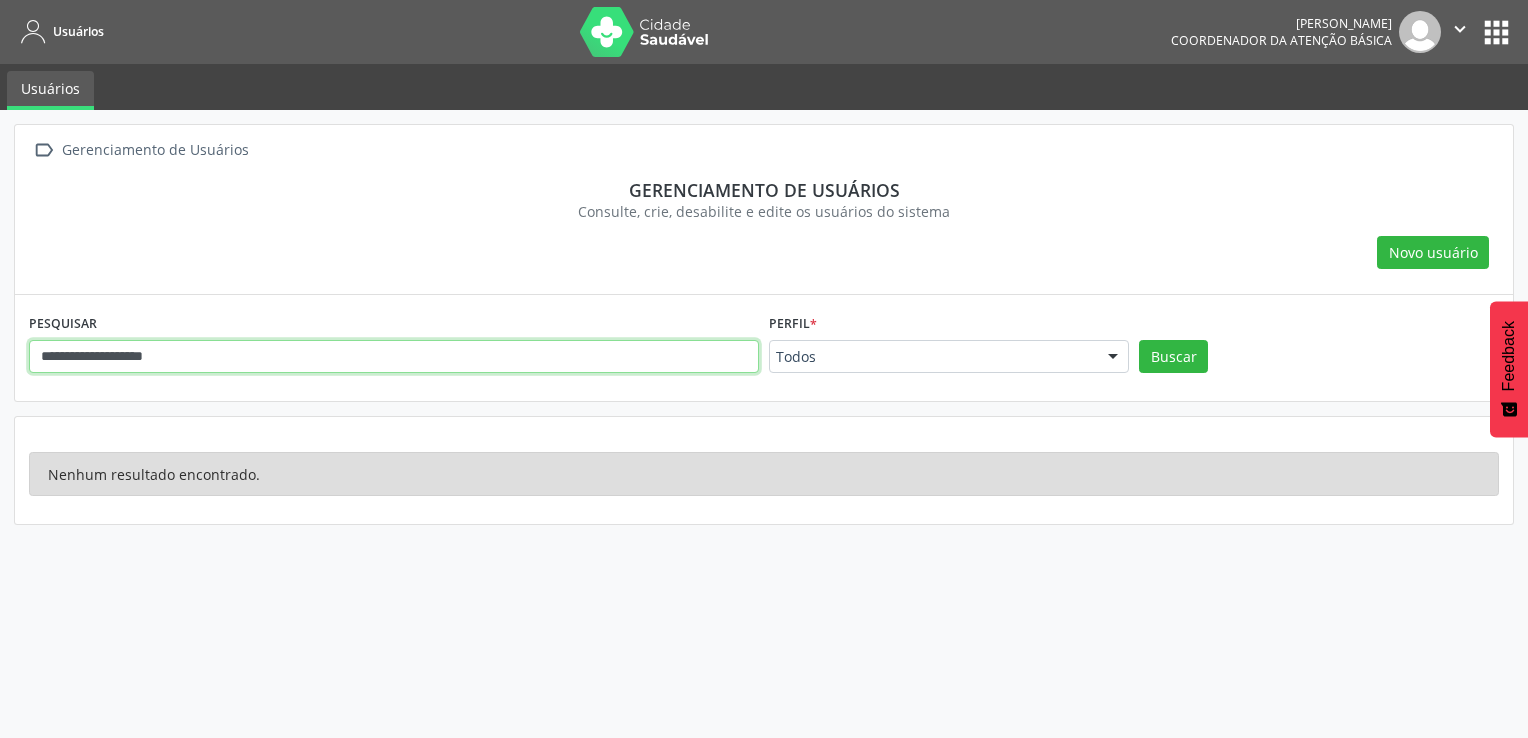 click on "Buscar" at bounding box center (1173, 357) 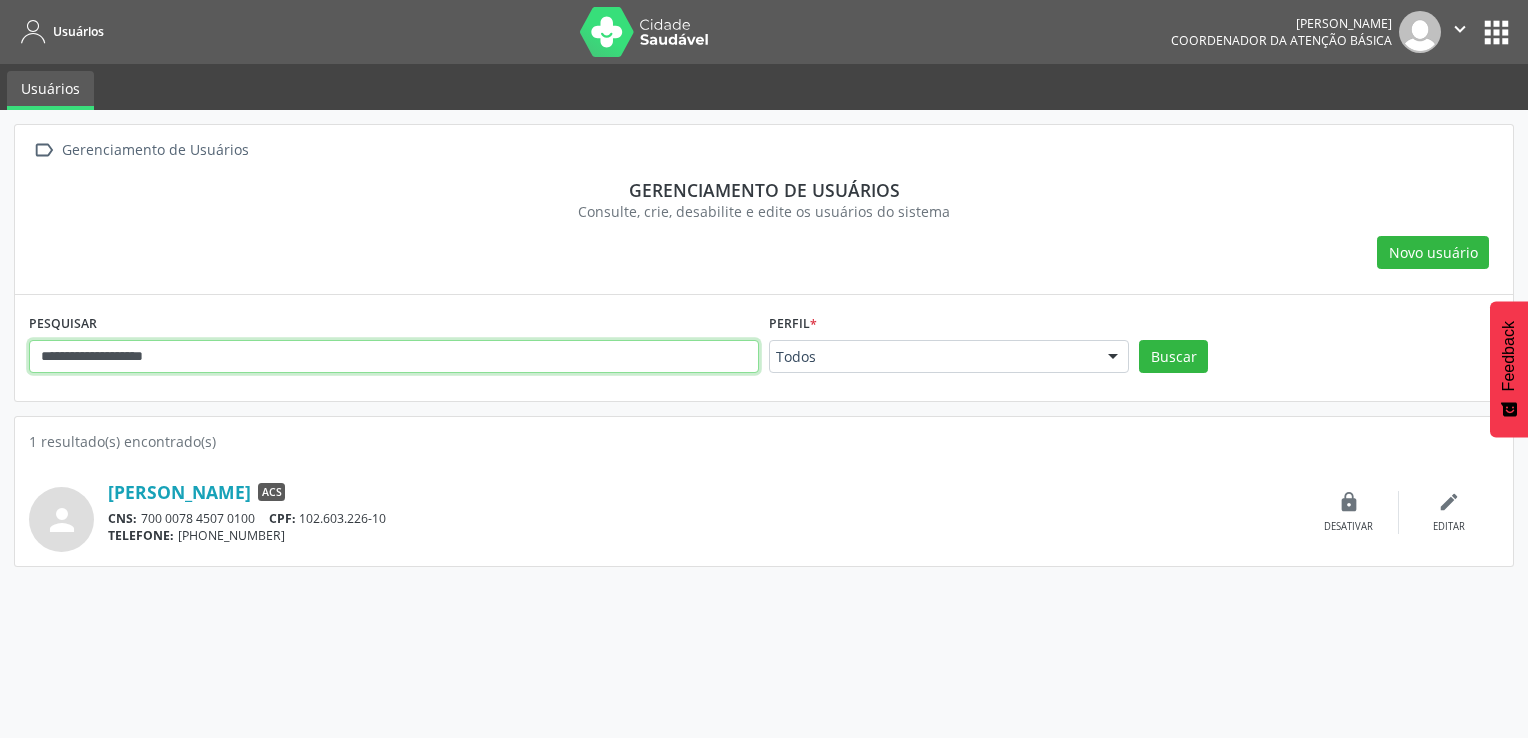 click on "**********" at bounding box center (394, 357) 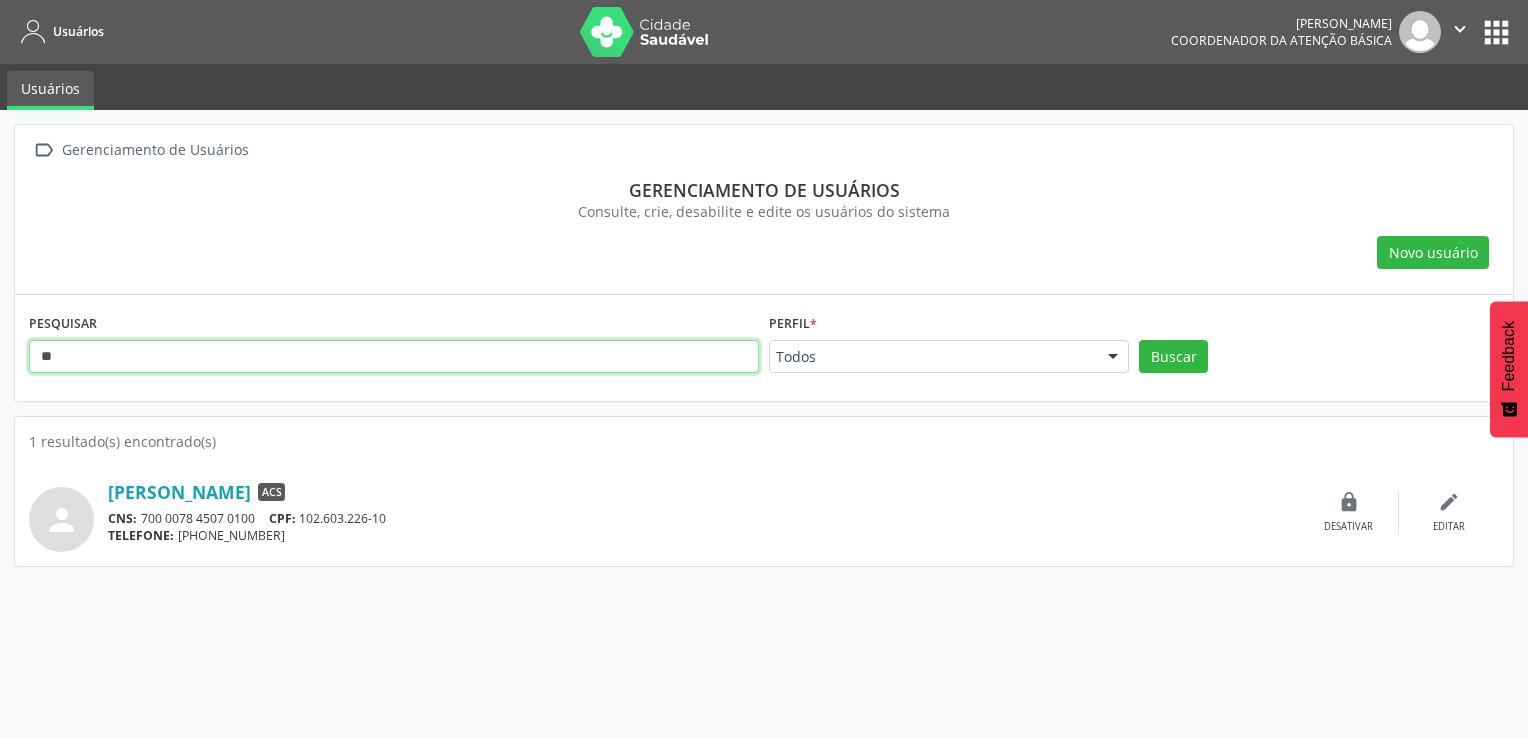 type on "*" 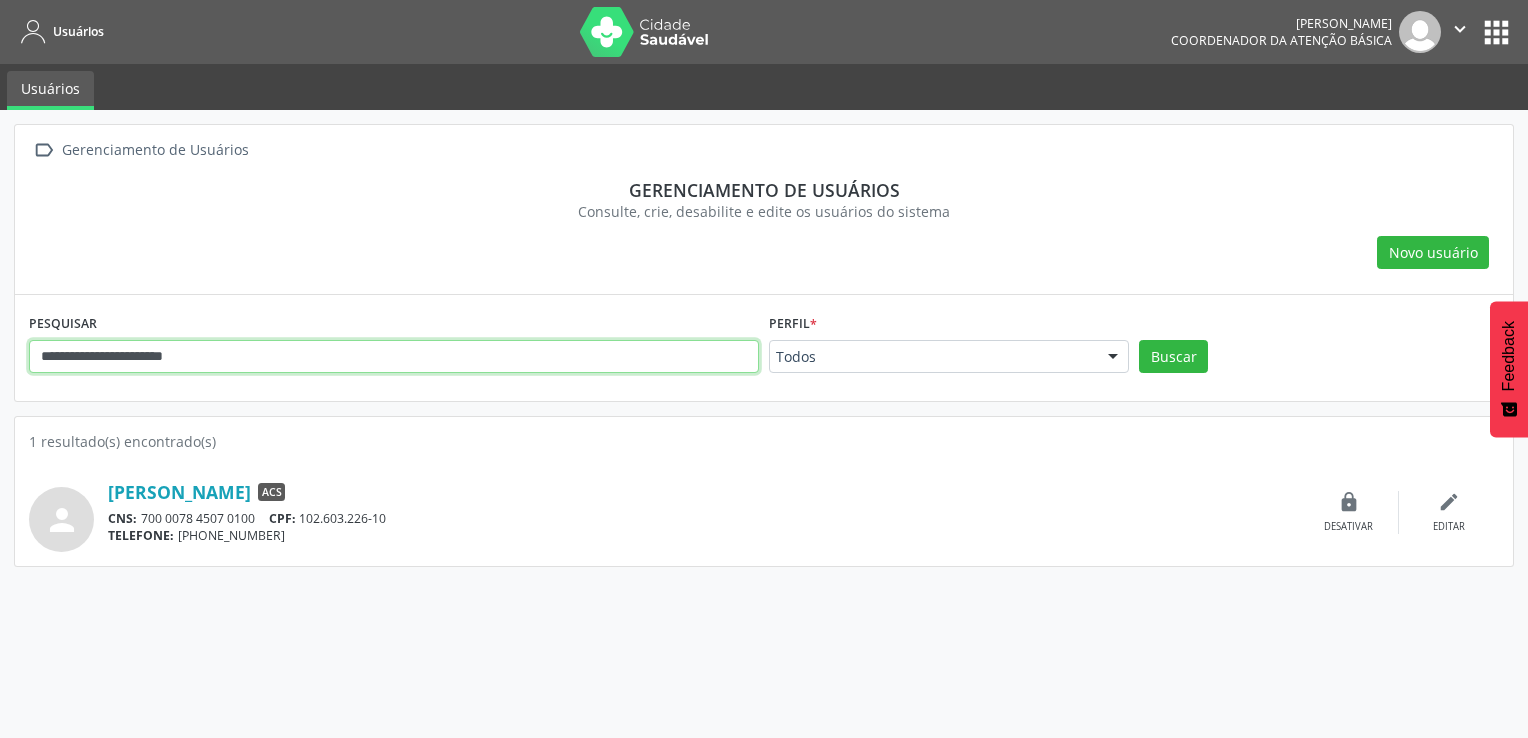click on "Buscar" at bounding box center (1173, 357) 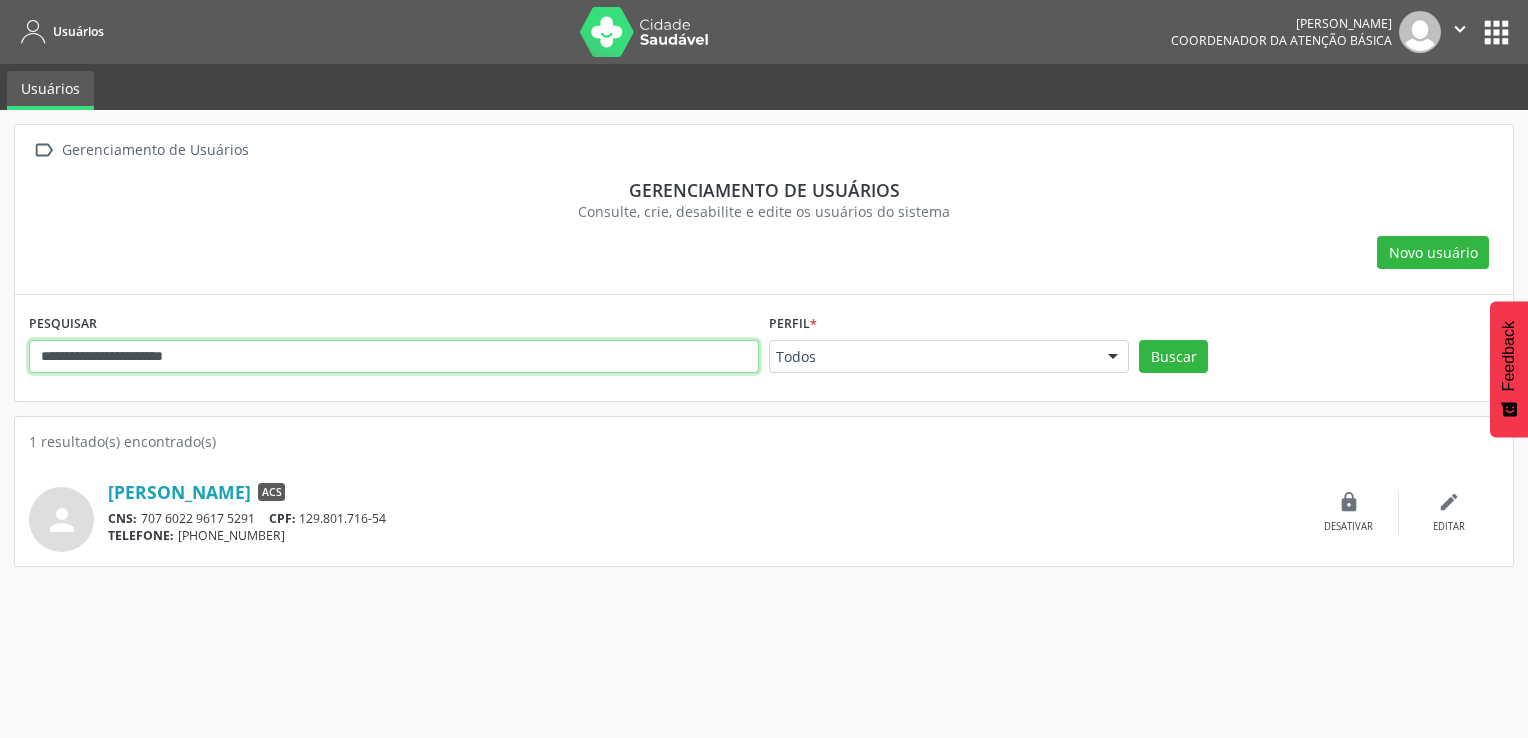 click on "**********" at bounding box center (394, 357) 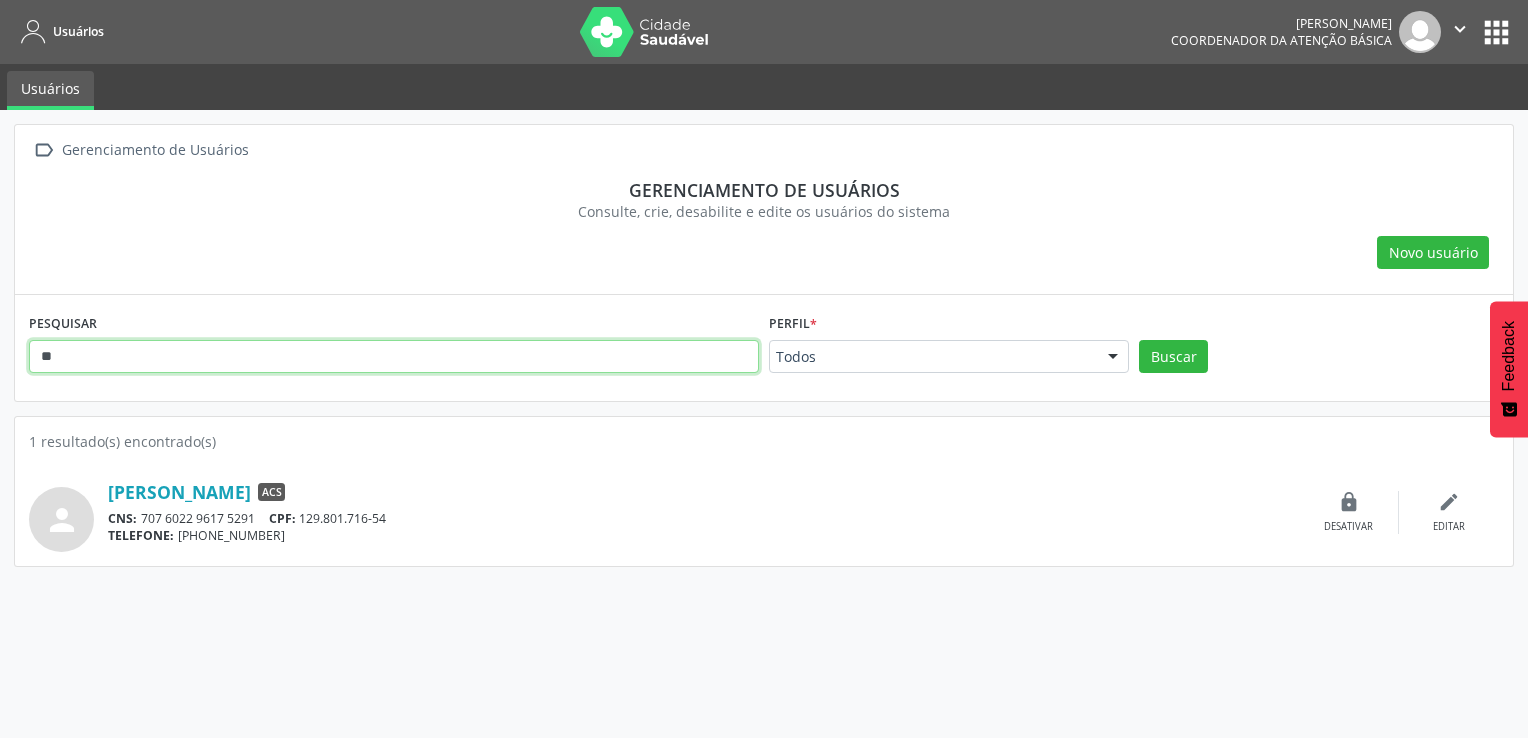type on "*" 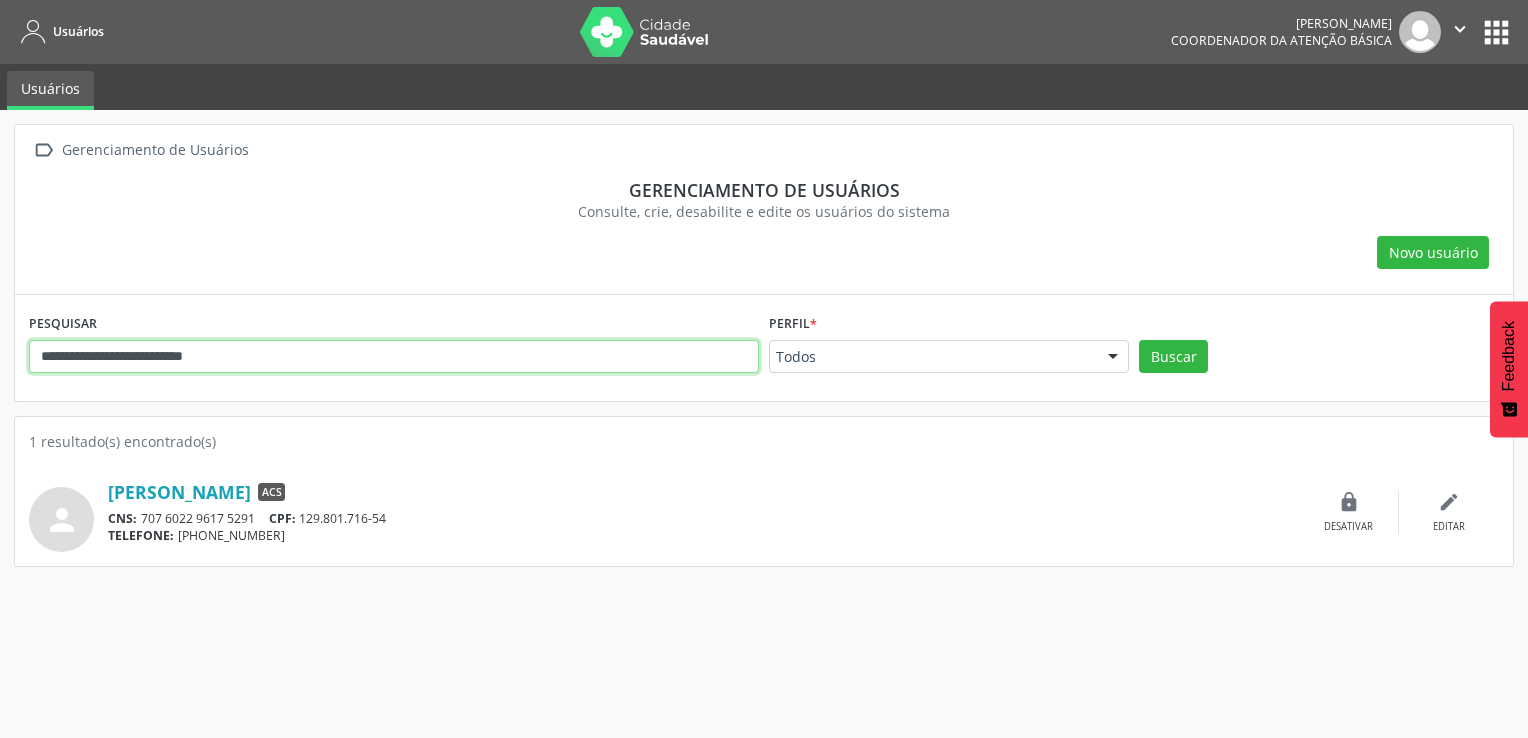 click on "Buscar" at bounding box center (1173, 357) 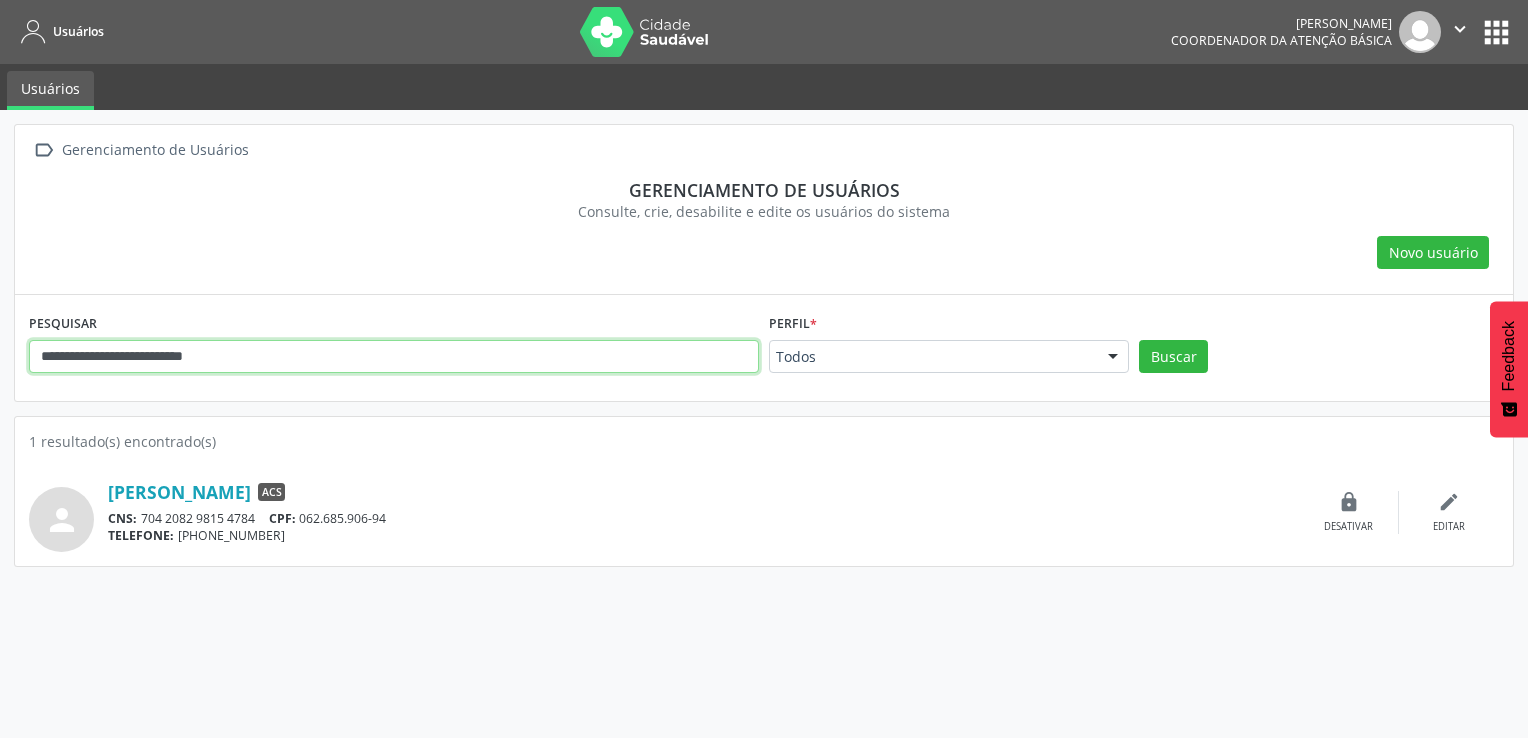 click on "**********" at bounding box center (394, 357) 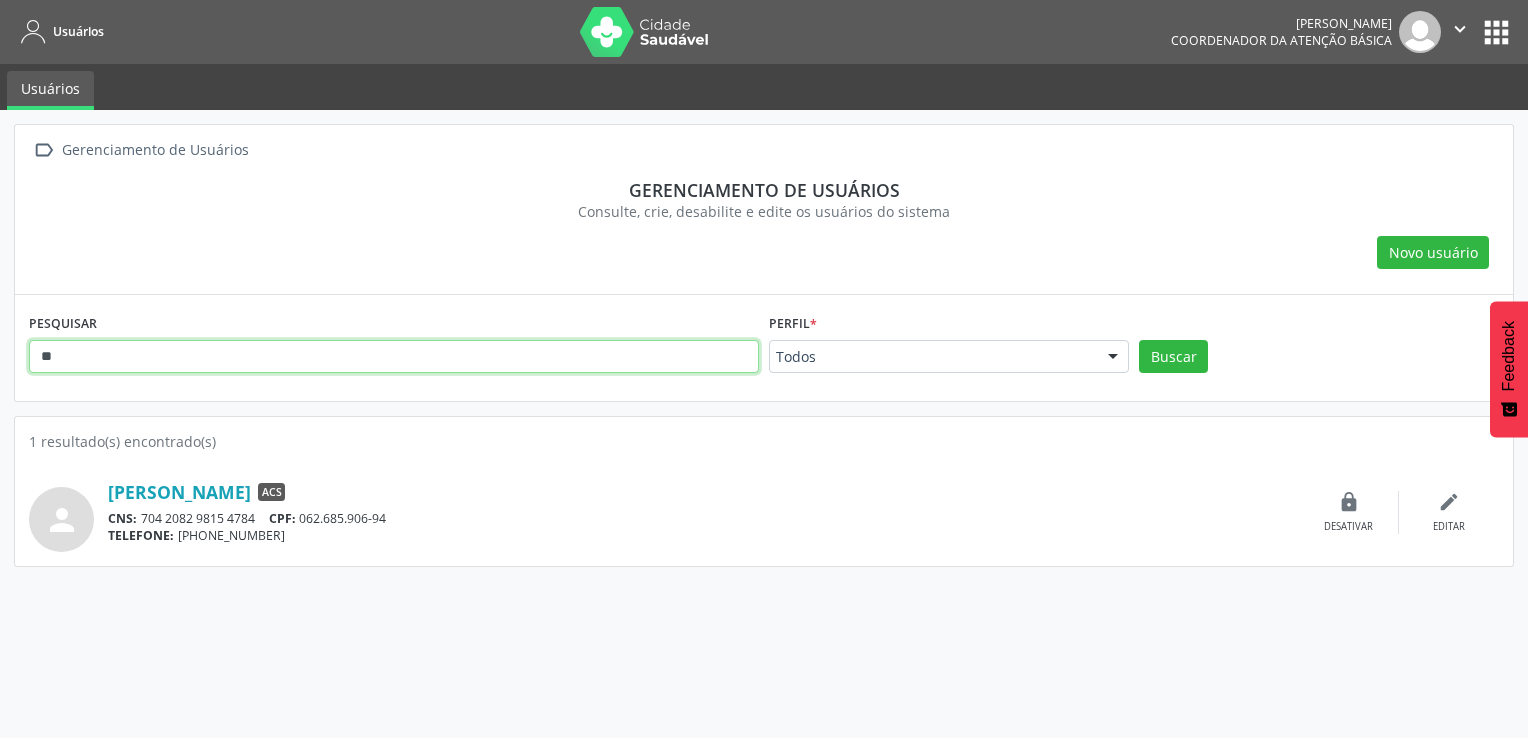 type on "*" 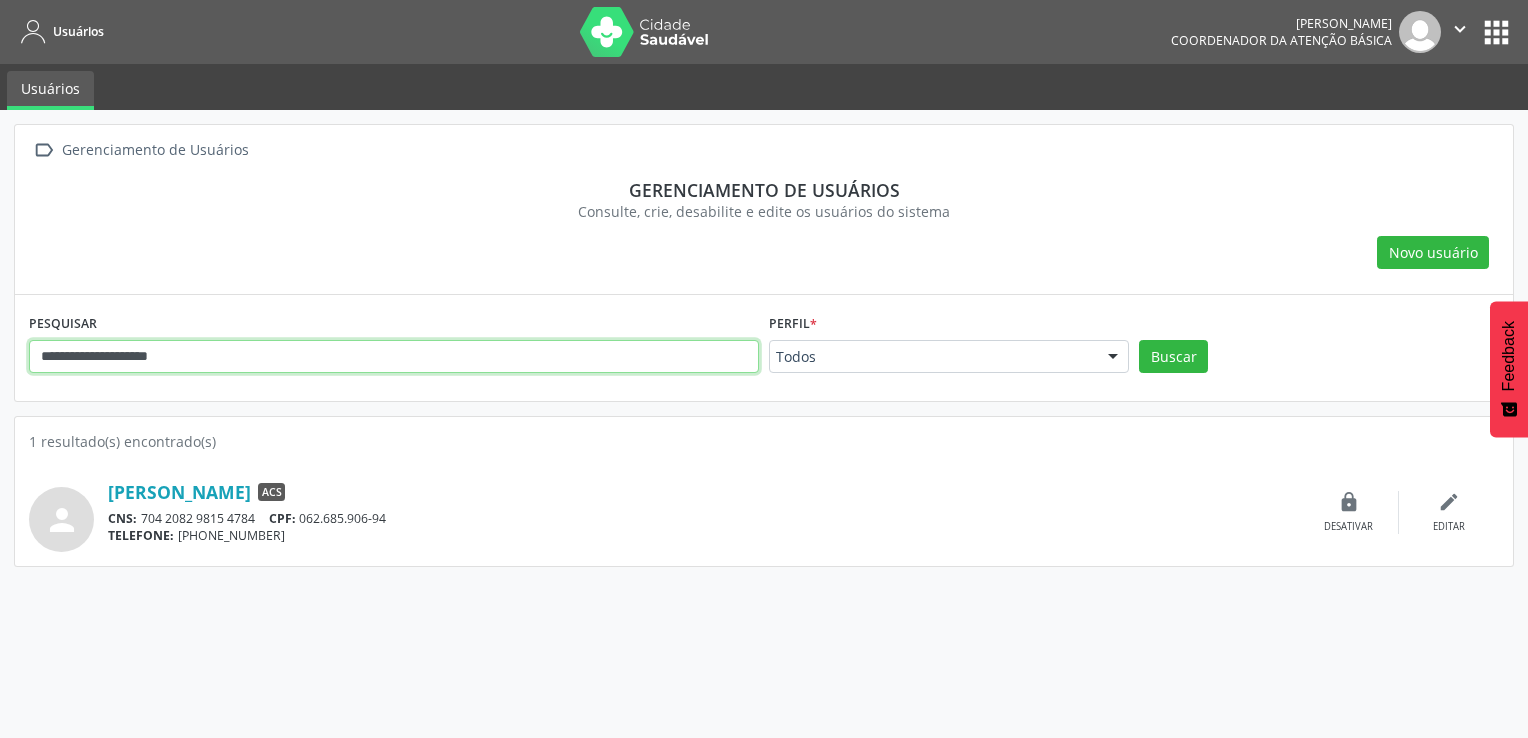 click on "Buscar" at bounding box center [1173, 357] 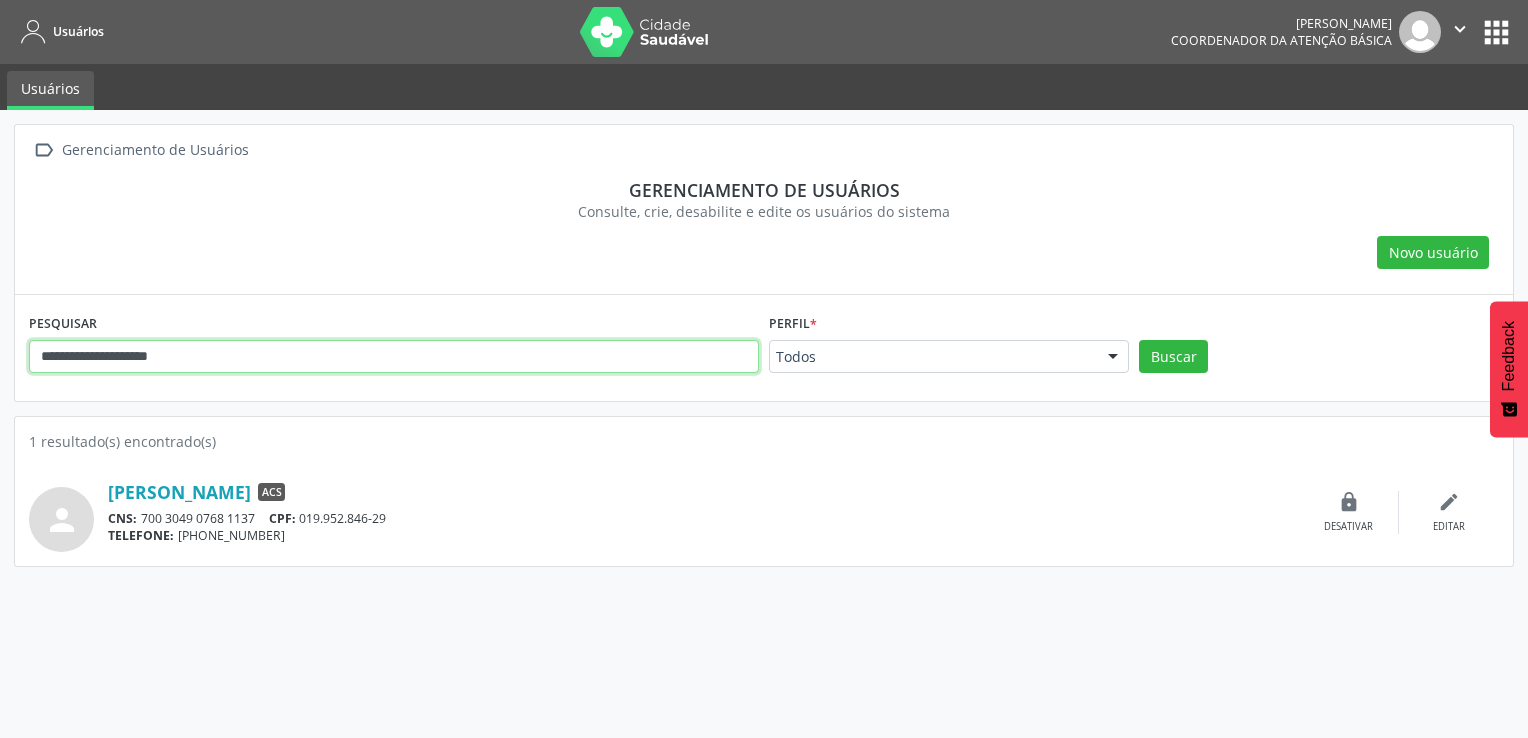click on "**********" at bounding box center [394, 357] 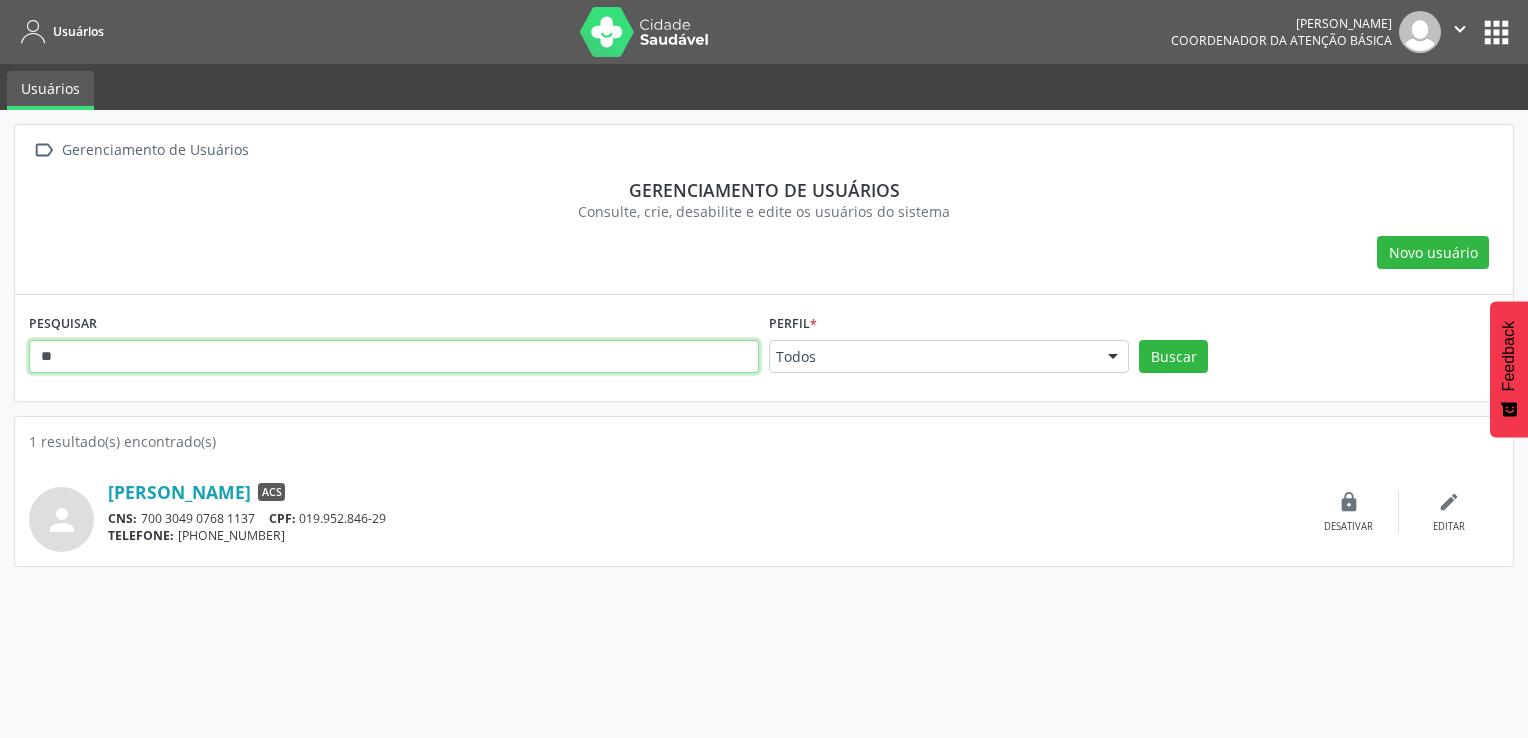 type on "*" 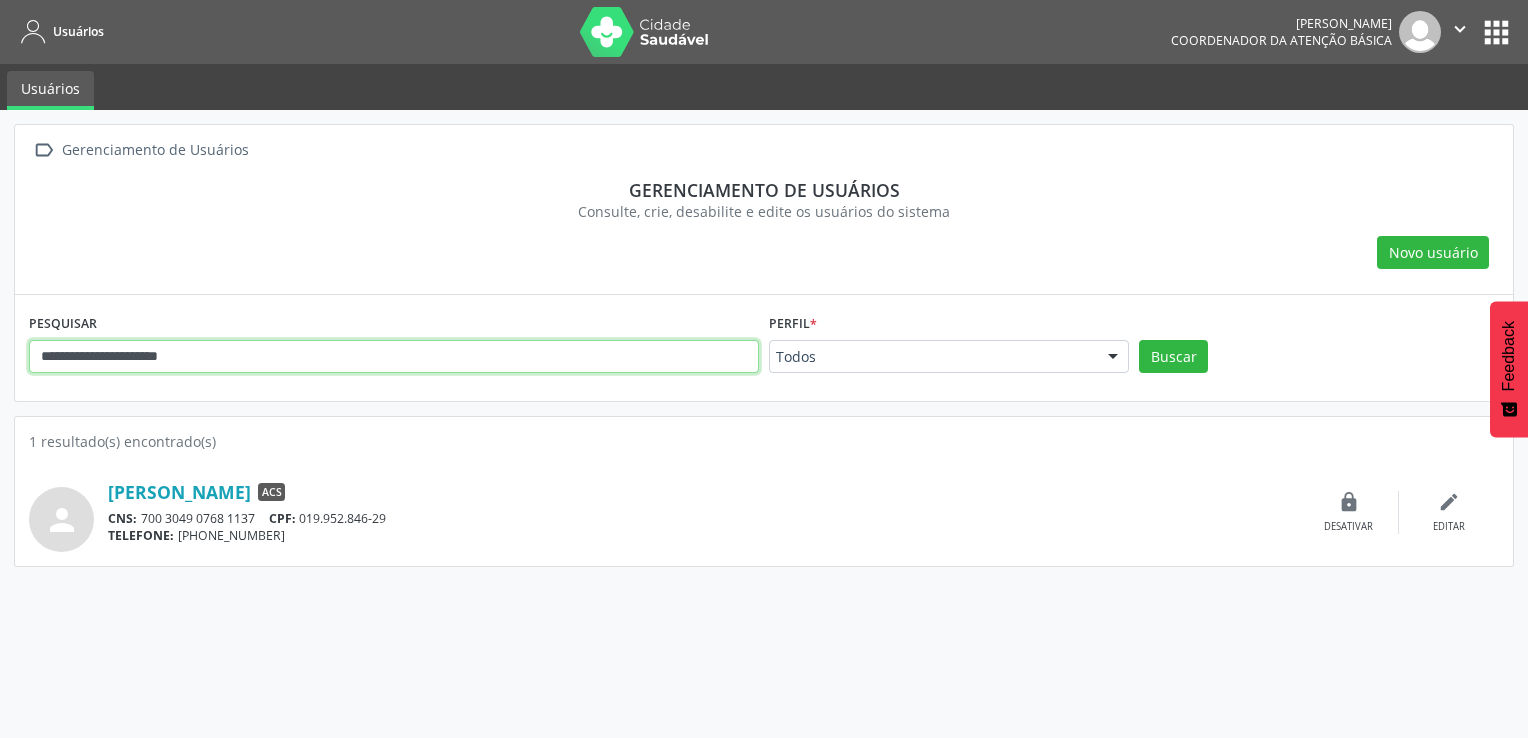 type on "**********" 